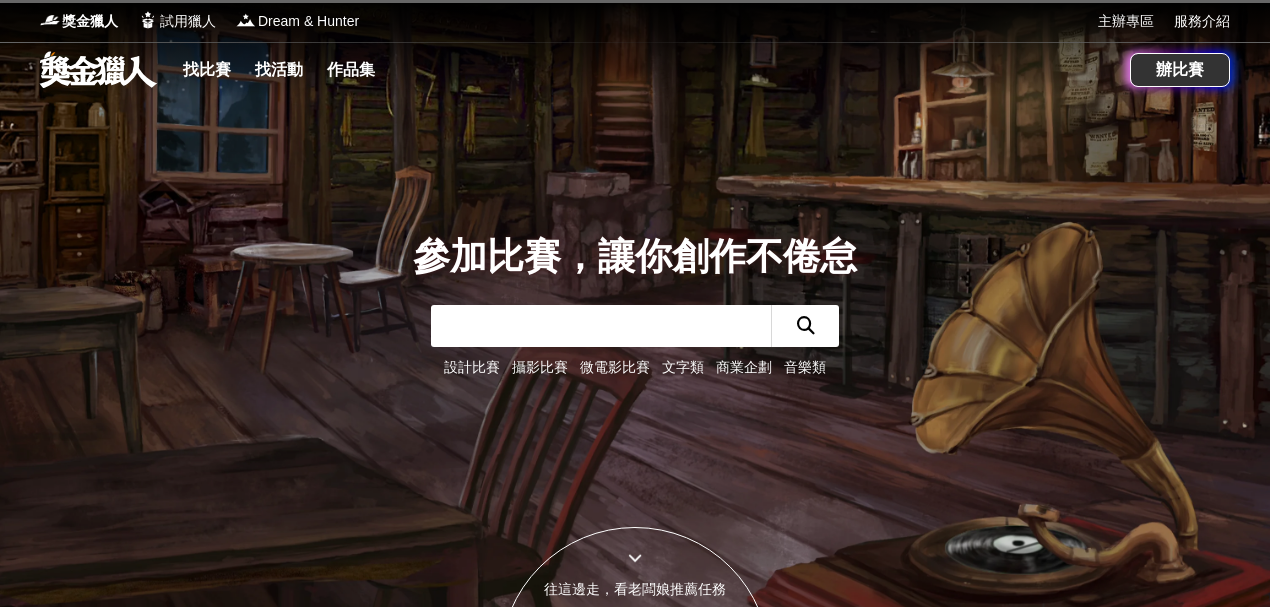 scroll, scrollTop: 0, scrollLeft: 0, axis: both 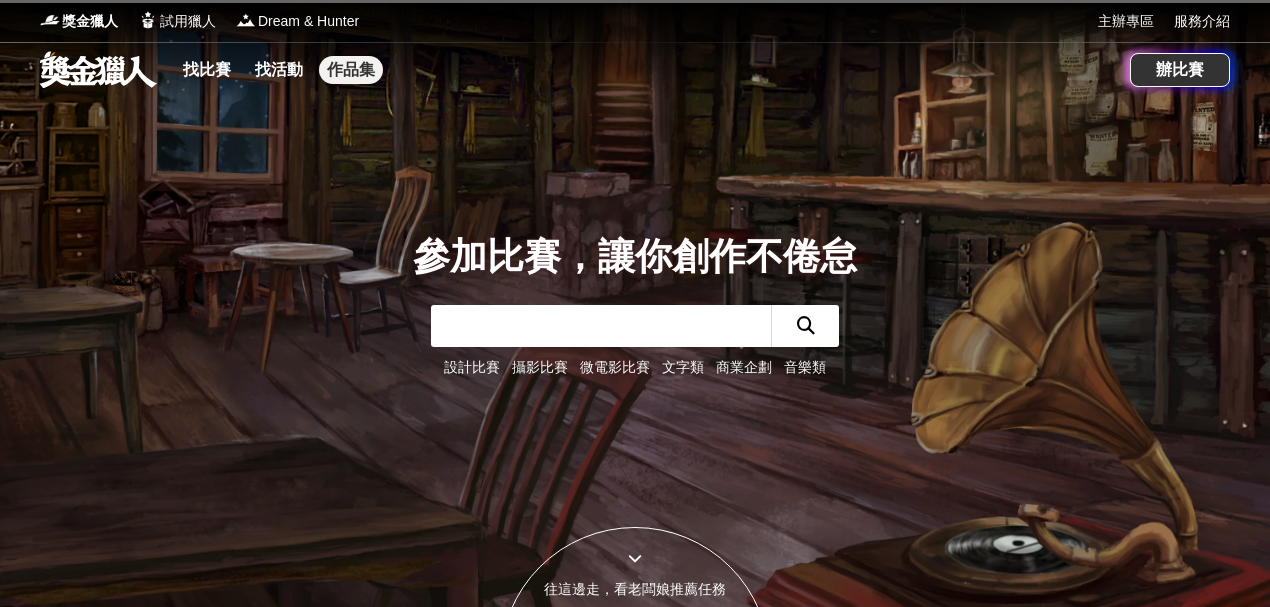 click on "作品集" at bounding box center (351, 70) 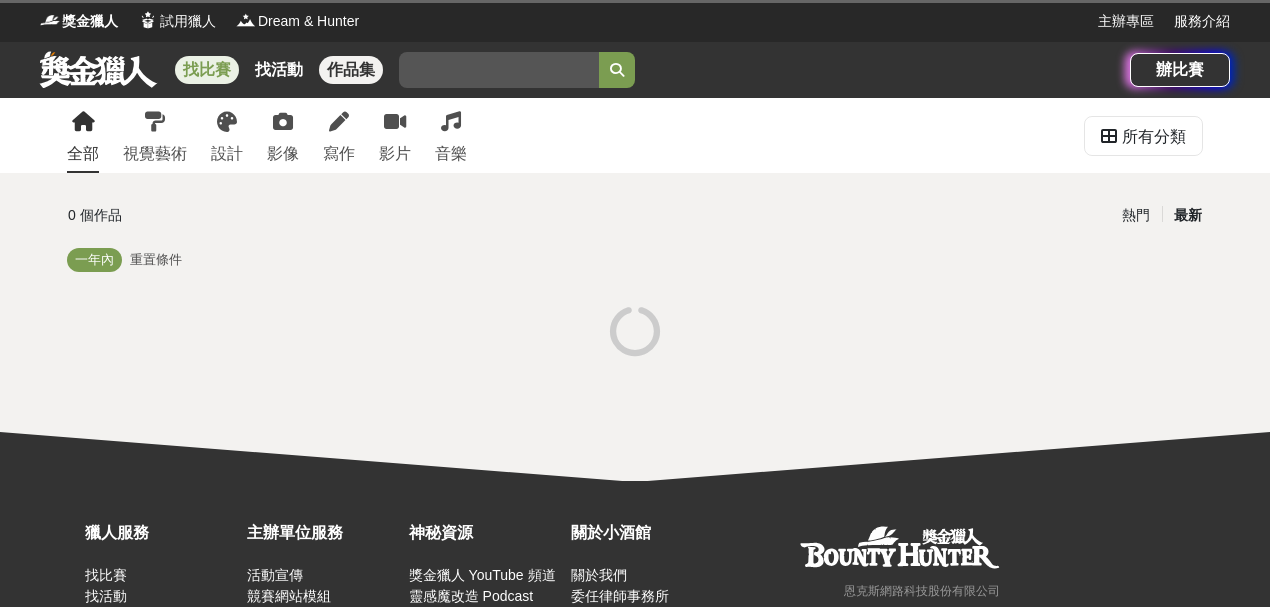 click on "找比賽" at bounding box center (207, 70) 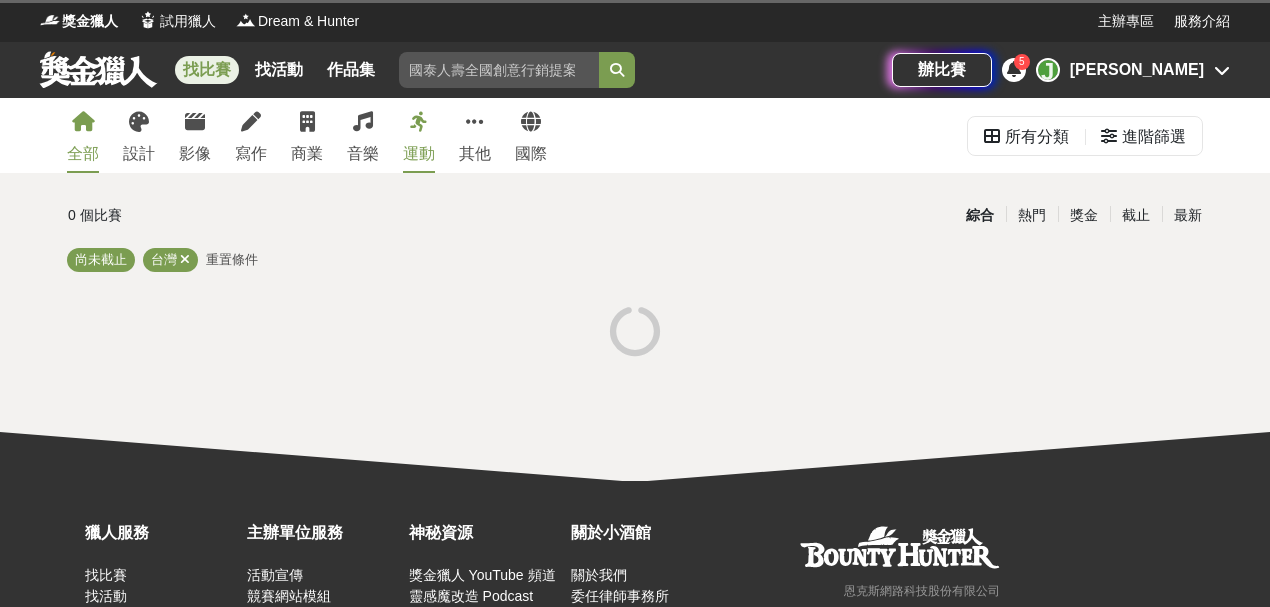click on "全部 設計 影像 寫作 商業 音樂 運動 其他 國際" at bounding box center [307, 135] 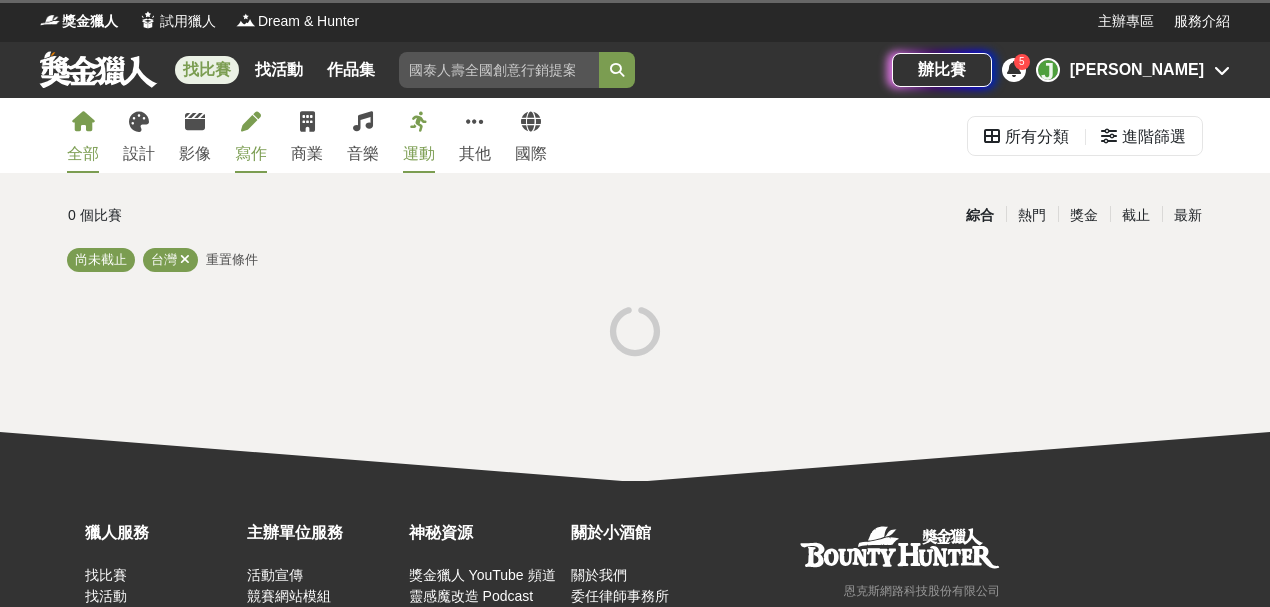 click on "寫作" at bounding box center [251, 154] 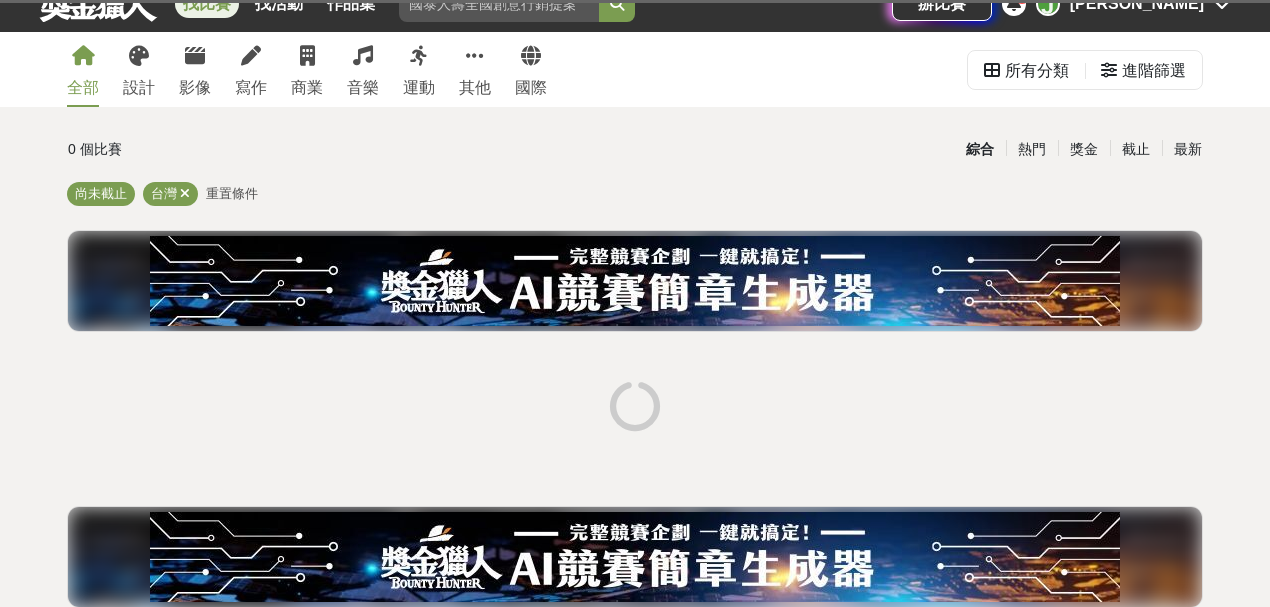 scroll, scrollTop: 0, scrollLeft: 0, axis: both 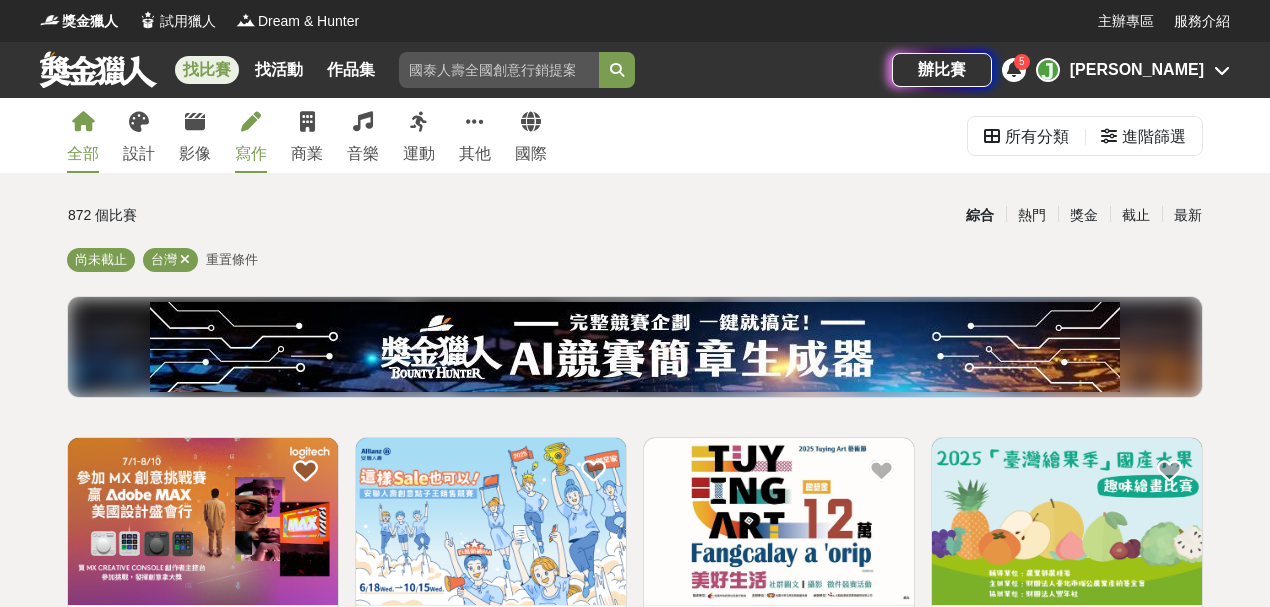 click on "寫作" at bounding box center [251, 135] 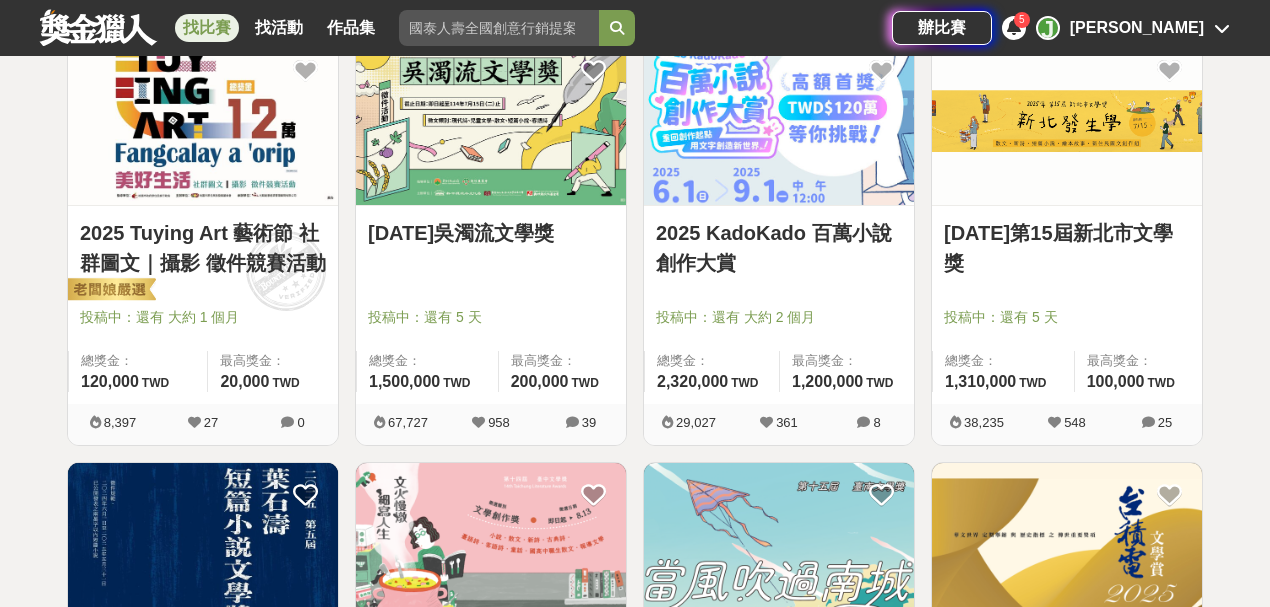 scroll, scrollTop: 133, scrollLeft: 0, axis: vertical 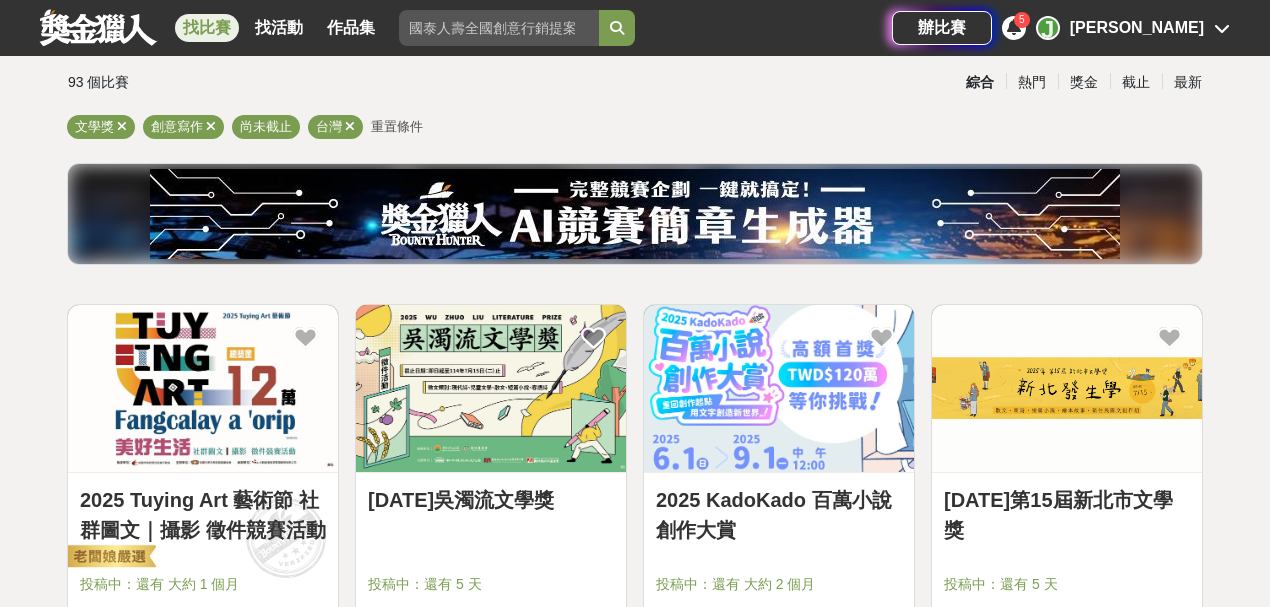 click on "全部 設計 影像 寫作 商業 音樂 運動 其他 國際 所有分類 進階篩選 93   個比賽 綜合 熱門 獎金 截止 最新 文學獎 創意寫作 尚未截止 台灣 重置條件 2025 Tuying Art 藝術節 社群圖文｜攝影 徵件競賽活動 投稿中：還有 大約 1 個月 總獎金： 120,000 120,000 TWD 最高獎金： 20,000 TWD 8,397 27 0 [DATE][PERSON_NAME]文學獎 投稿中：還有 5 天 總獎金： 1,500,000 150 萬 TWD 最高獎金： 200,000 TWD 67,727 958 39 2025 KadoKado 百萬小說創作大賞 投稿中：還有 大約 2 個月 總獎金： 2,320,000 232 萬 TWD 最高獎金： 1,200,000 TWD 29,027 361 8 [DATE]第15屆新北市文學獎 投稿中：還有 5 天 總獎金： 1,310,000 131 萬 TWD 最高獎金： 100,000 TWD 38,235 548 25 第五屆[PERSON_NAME]短篇小說文學獎 投稿中：還有 21 天 總獎金： 300,000 300,000 TWD 最高獎金： 300,000 TWD 9,656 109 0 臺中文學獎 投稿中：還有 大約 1 個月 總獎金： 1,680,000 168 萬 TWD 最高獎金：" at bounding box center [635, 1551] 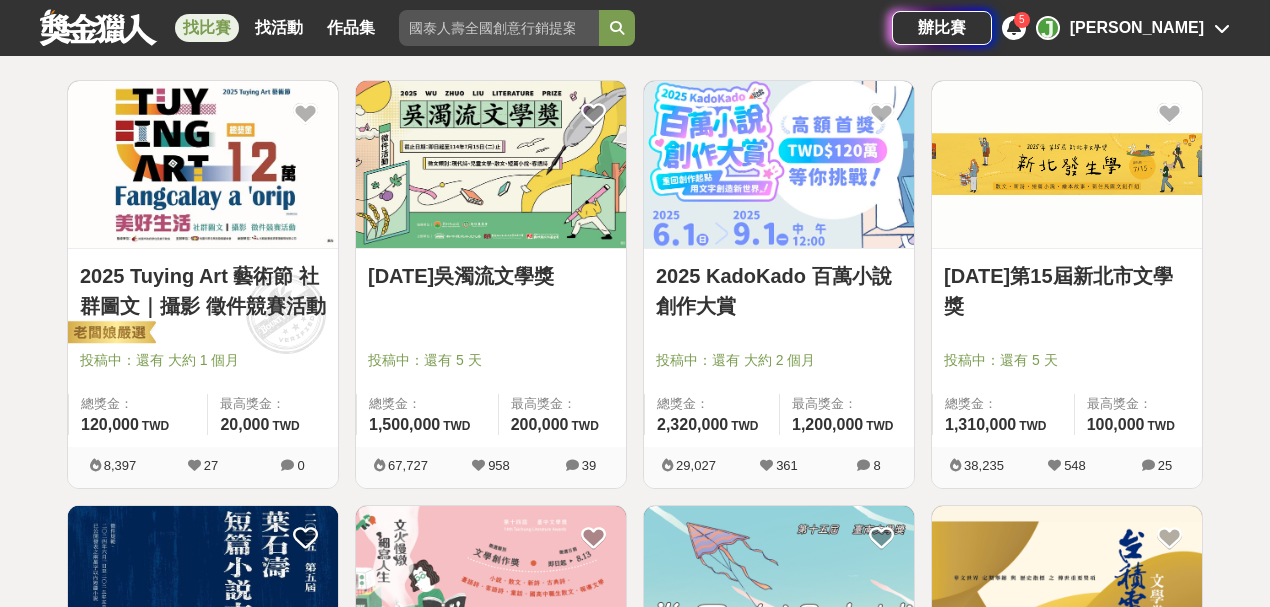 scroll, scrollTop: 333, scrollLeft: 0, axis: vertical 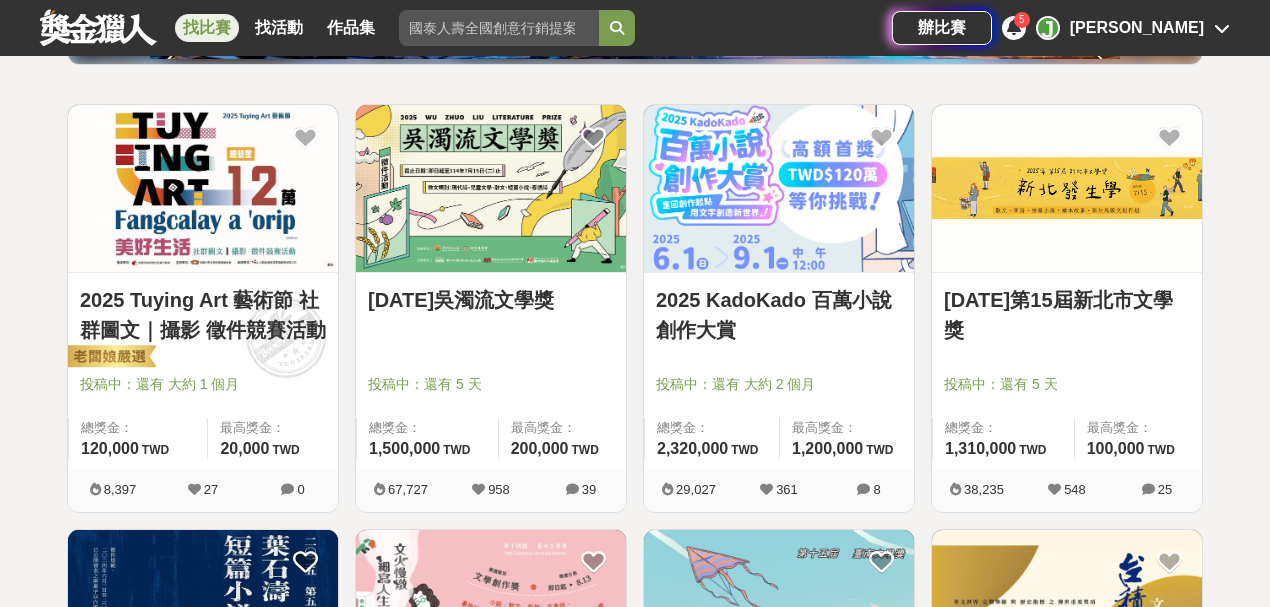 click at bounding box center [491, 188] 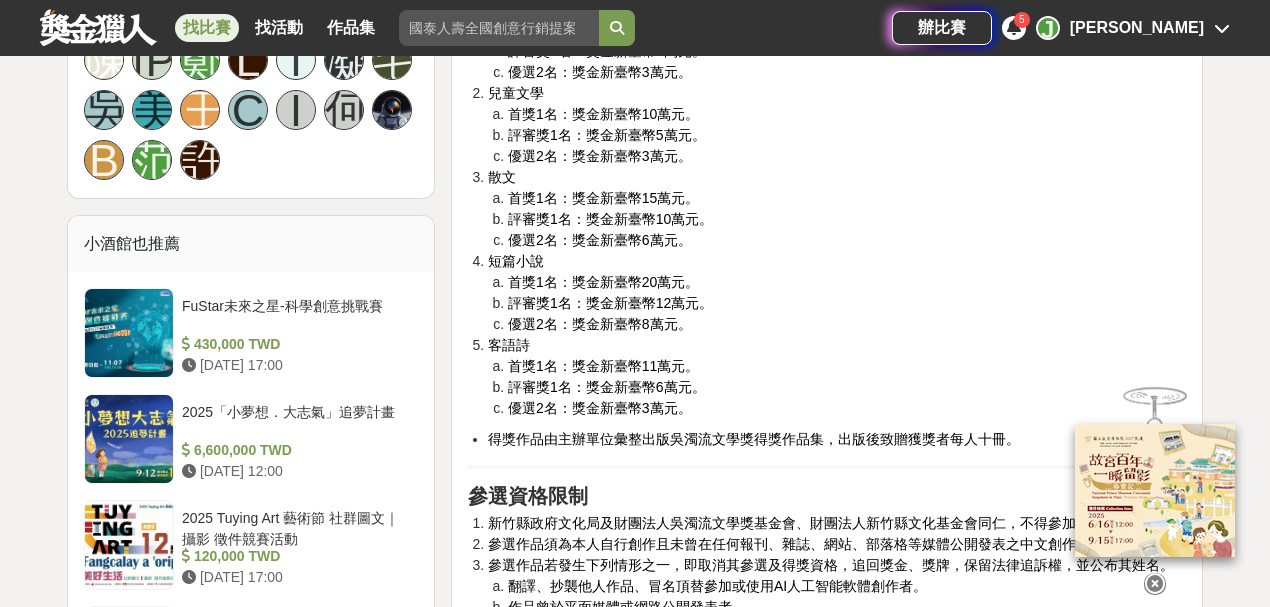 scroll, scrollTop: 1466, scrollLeft: 0, axis: vertical 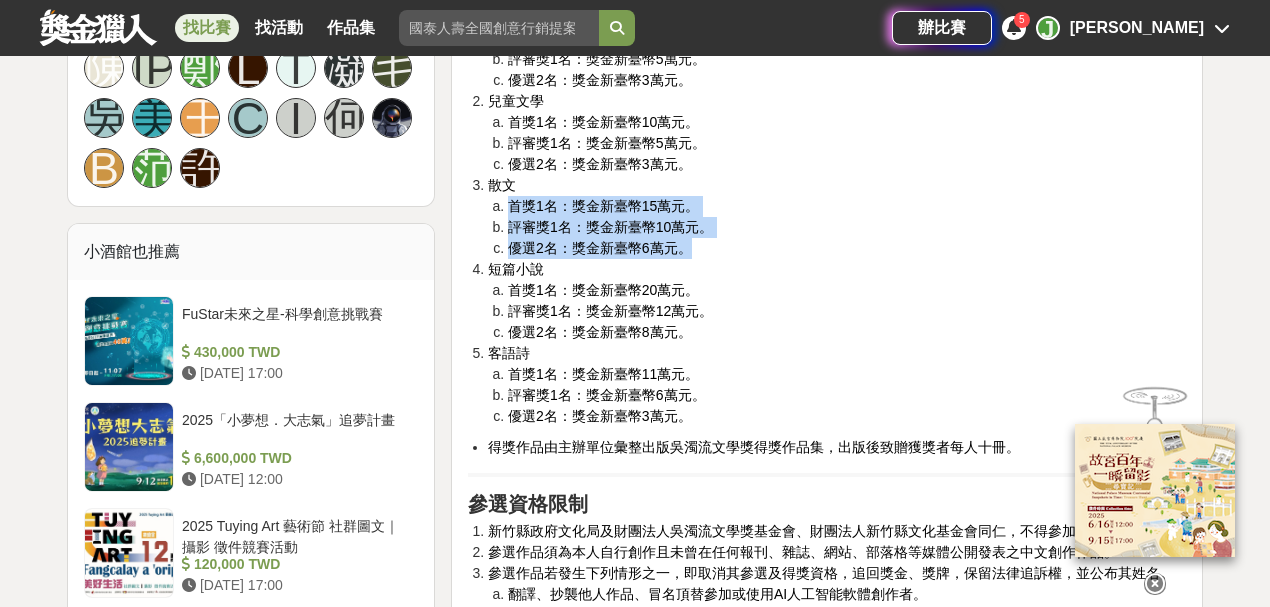 drag, startPoint x: 501, startPoint y: 250, endPoint x: 711, endPoint y: 298, distance: 215.41588 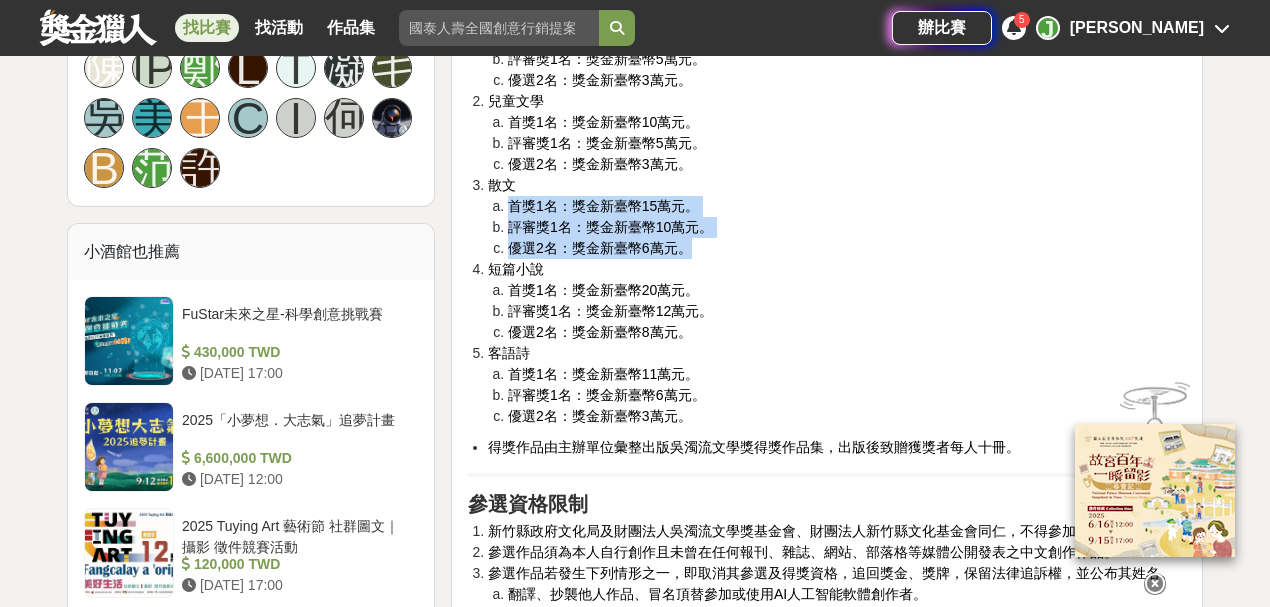 click on "現代詩 首獎1名：獎金新臺幣10萬元。 評審獎1名：獎金新臺幣5萬元。 優選2名：獎金新臺幣3萬元。 兒童文學 首獎1名：獎金新臺幣10萬元。 評審獎1名：獎金新臺幣5萬元。 優選2名：獎金新臺幣3萬元。 散文 首獎1名：獎金新臺幣15萬元。 評審獎1名：獎金新臺幣10萬元。 優選2名：獎金新臺幣6萬元。 短篇小說 首獎1名：獎金新臺幣20萬元。 評審獎1名：獎金新臺幣12萬元。 優選2名：獎金新臺幣8萬元。 客語詩 首獎1名：獎金新臺幣11萬元。 評審獎1名：獎金新臺幣6萬元。 優選2名：獎金新臺幣3萬元。" at bounding box center (827, 217) 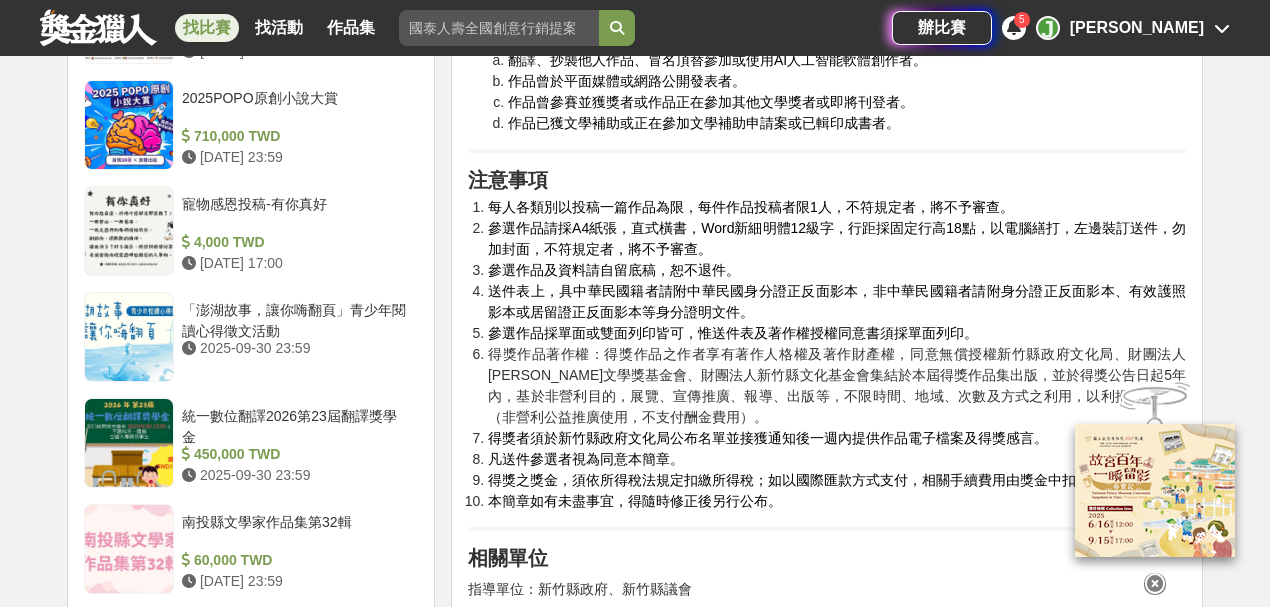 scroll, scrollTop: 2000, scrollLeft: 0, axis: vertical 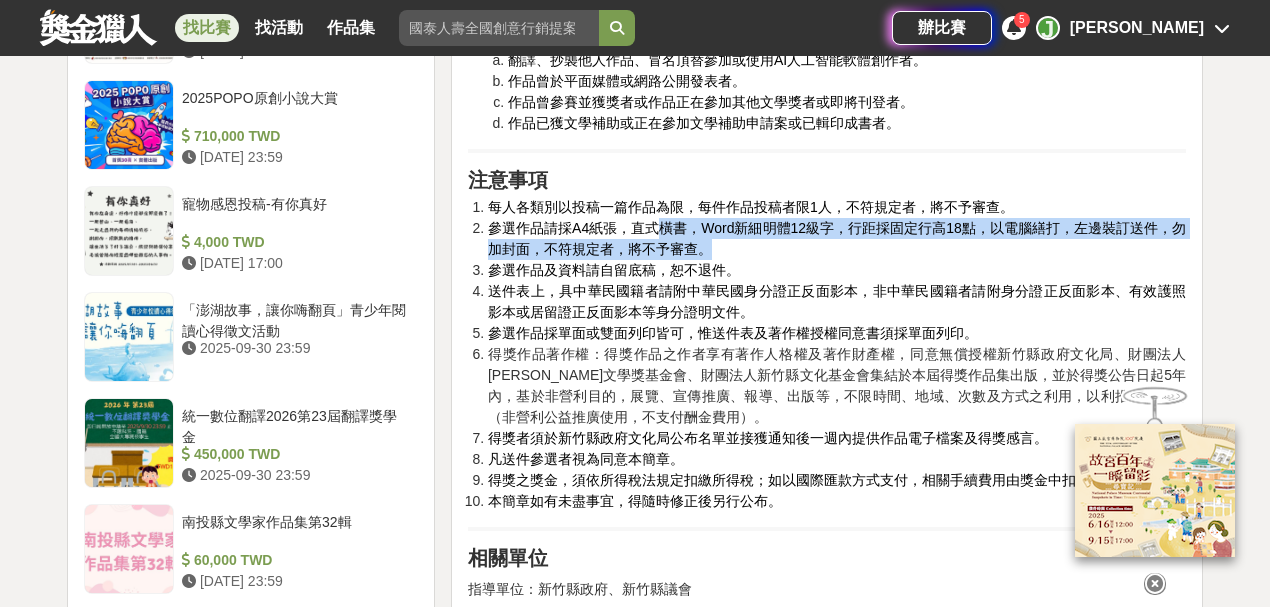 drag, startPoint x: 658, startPoint y: 270, endPoint x: 819, endPoint y: 297, distance: 163.24828 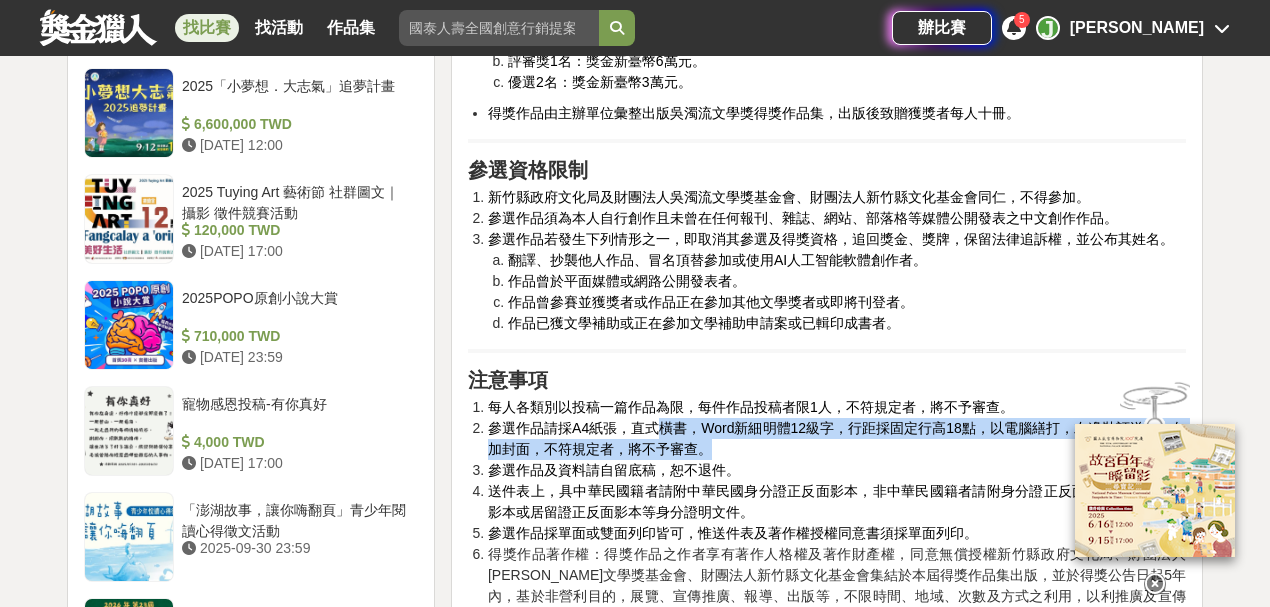 scroll, scrollTop: 1800, scrollLeft: 0, axis: vertical 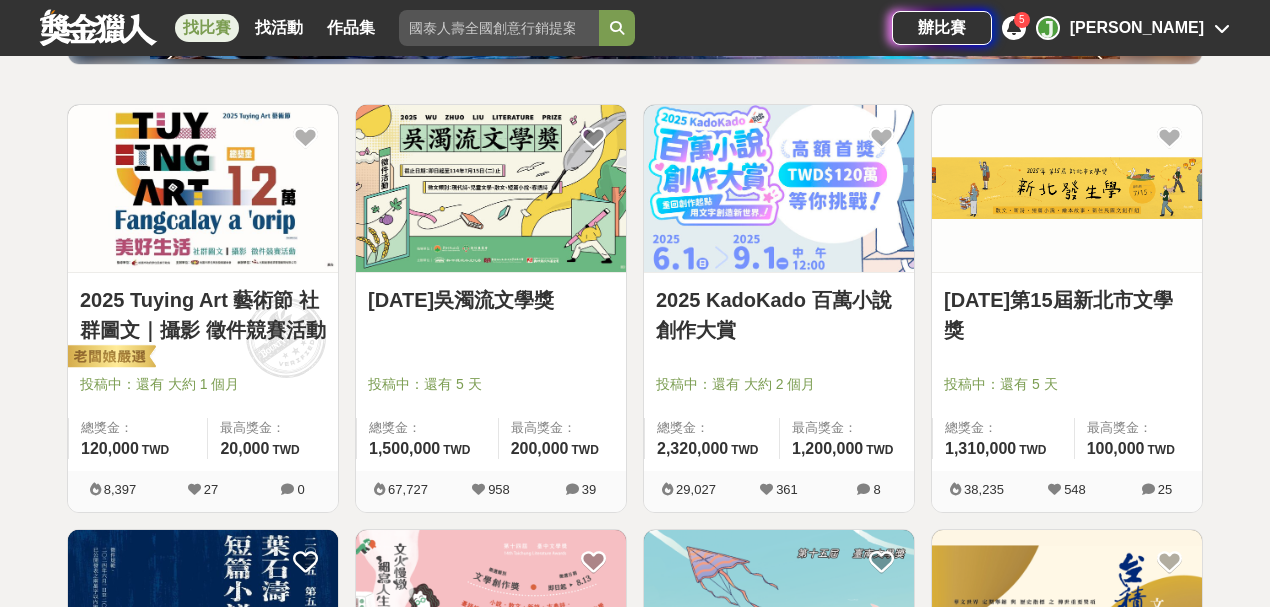click on "[DATE]第15屆新北市文學獎" at bounding box center (1067, 315) 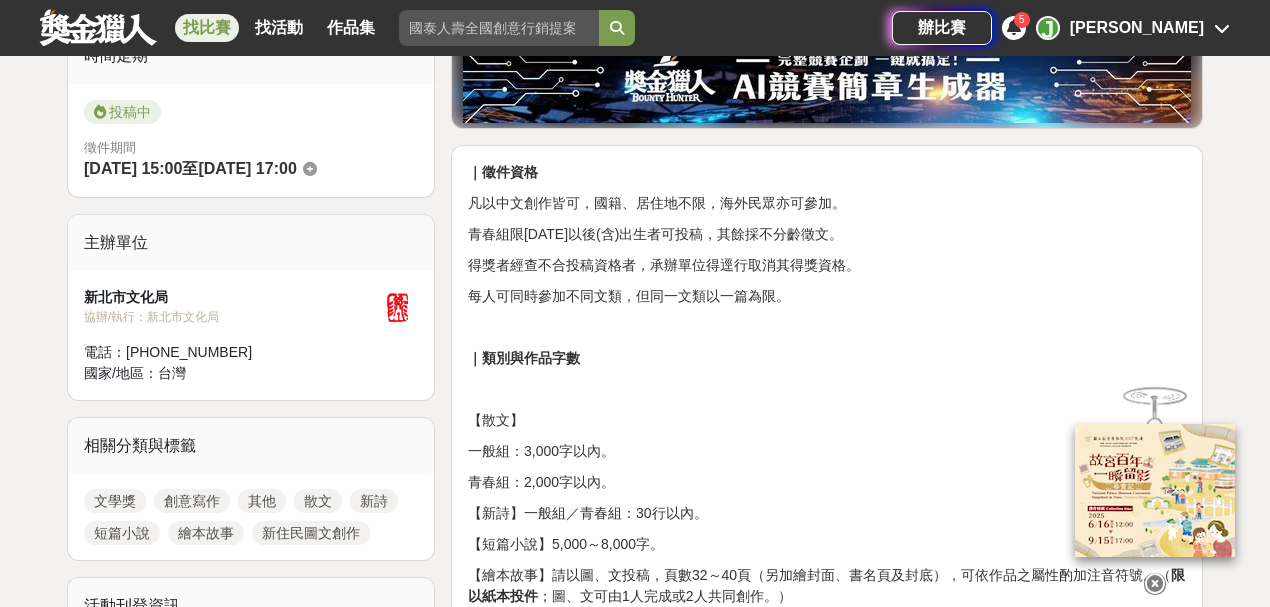 scroll, scrollTop: 666, scrollLeft: 0, axis: vertical 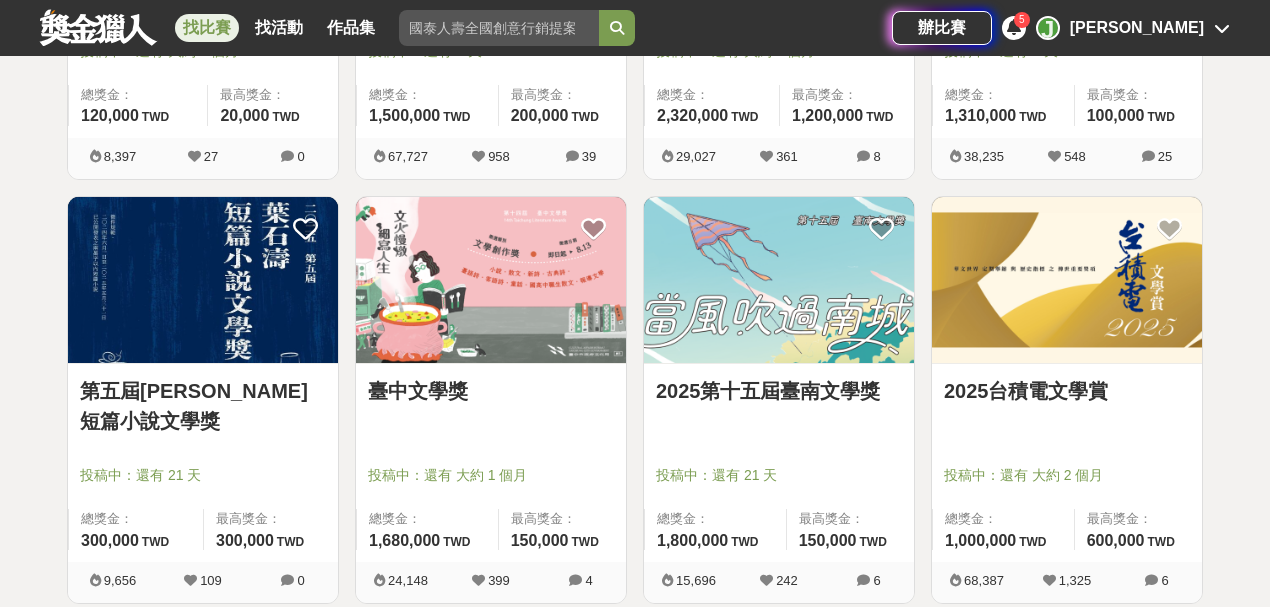 click at bounding box center (203, 280) 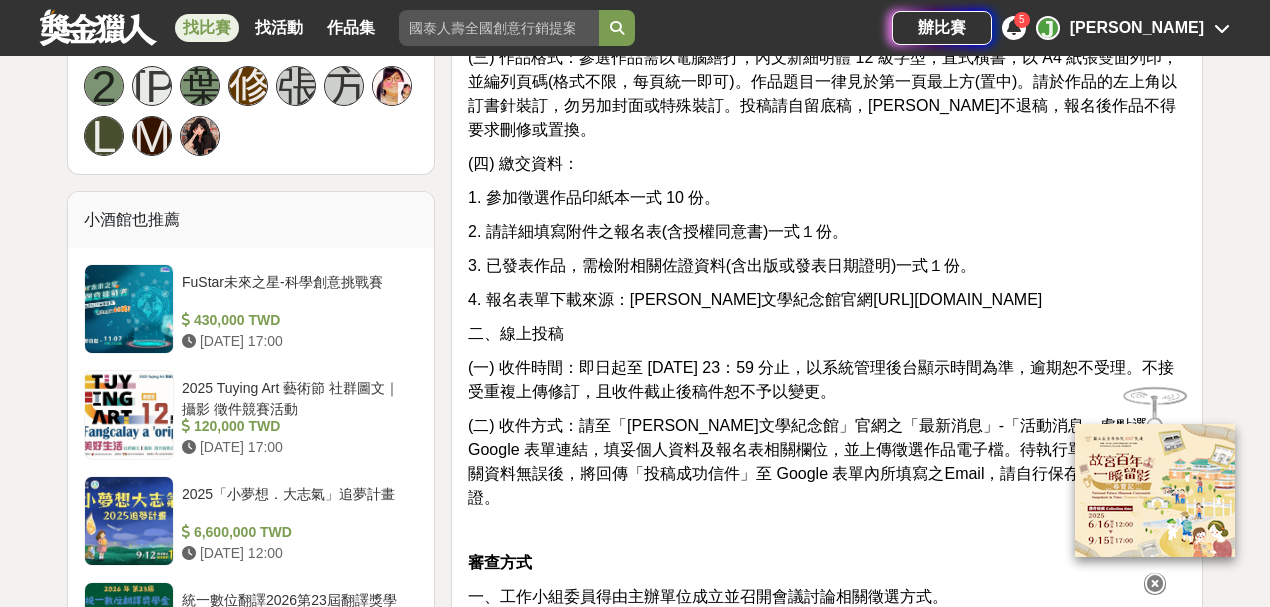 scroll, scrollTop: 1733, scrollLeft: 0, axis: vertical 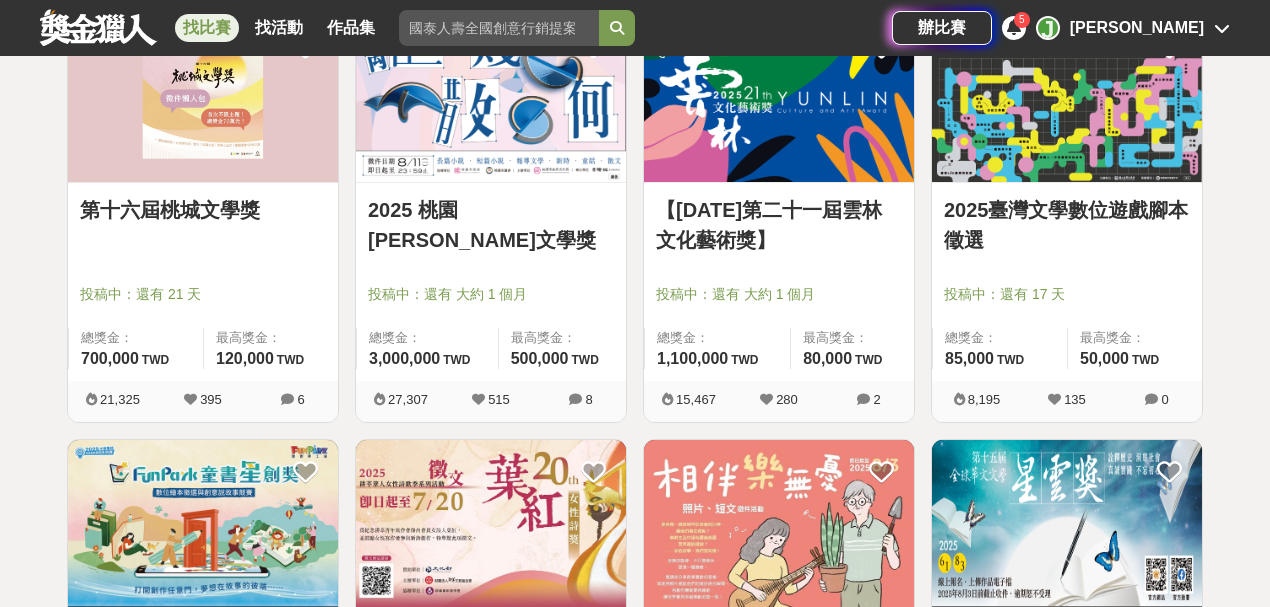 click at bounding box center (491, 98) 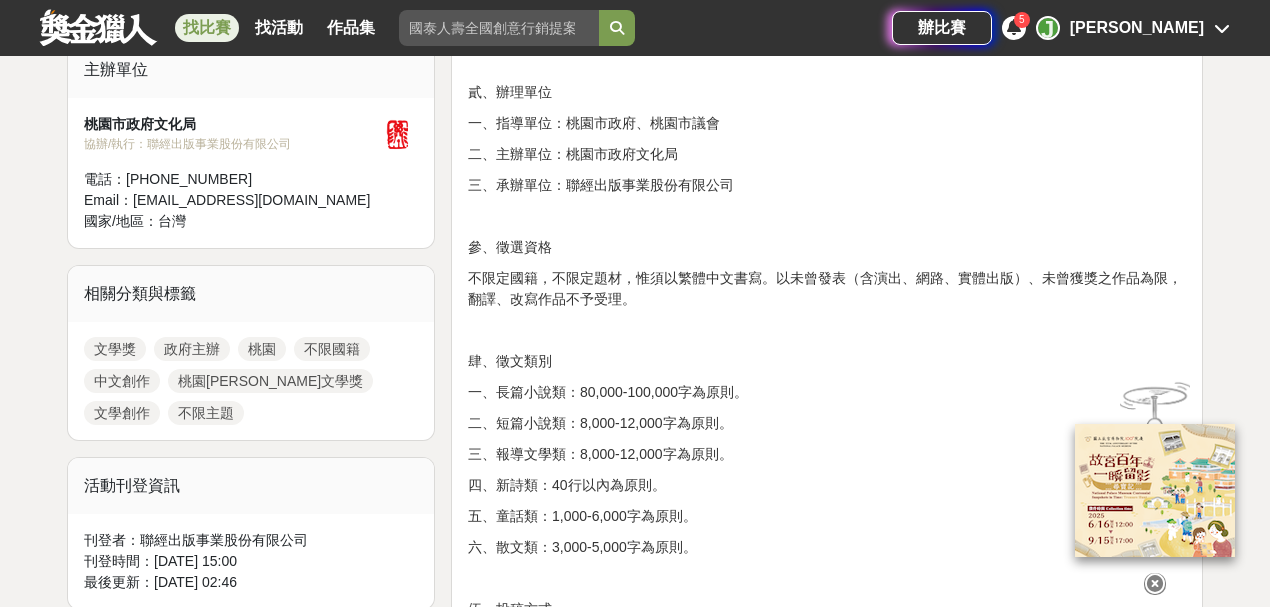scroll, scrollTop: 933, scrollLeft: 0, axis: vertical 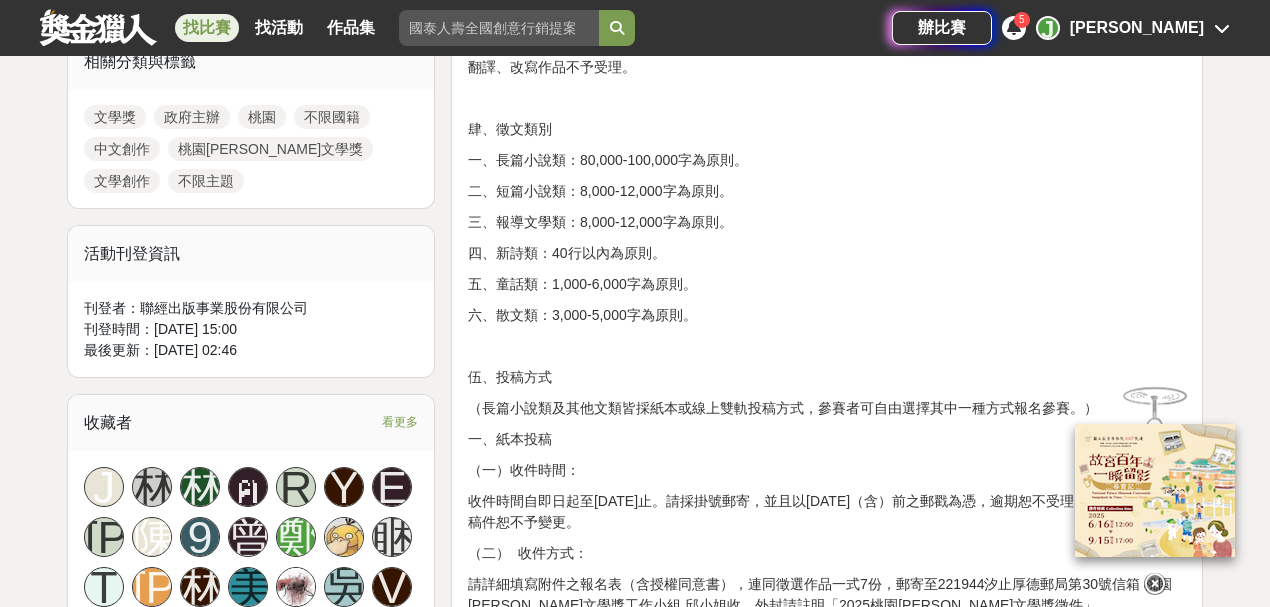click at bounding box center [1014, 27] 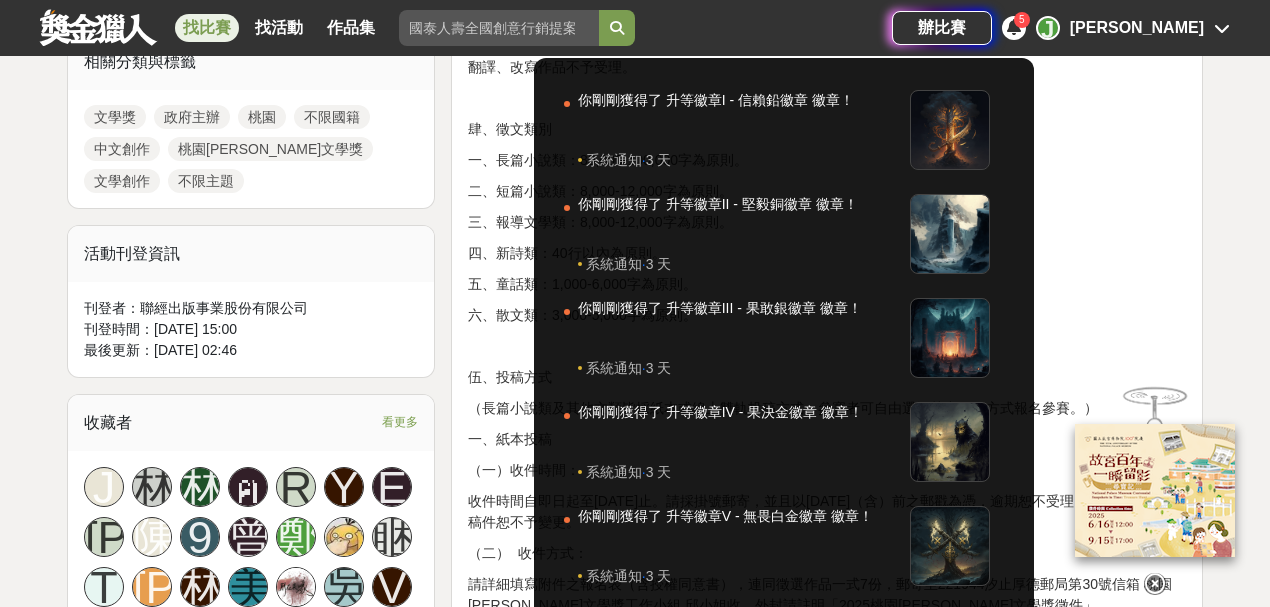 click at bounding box center [1014, 27] 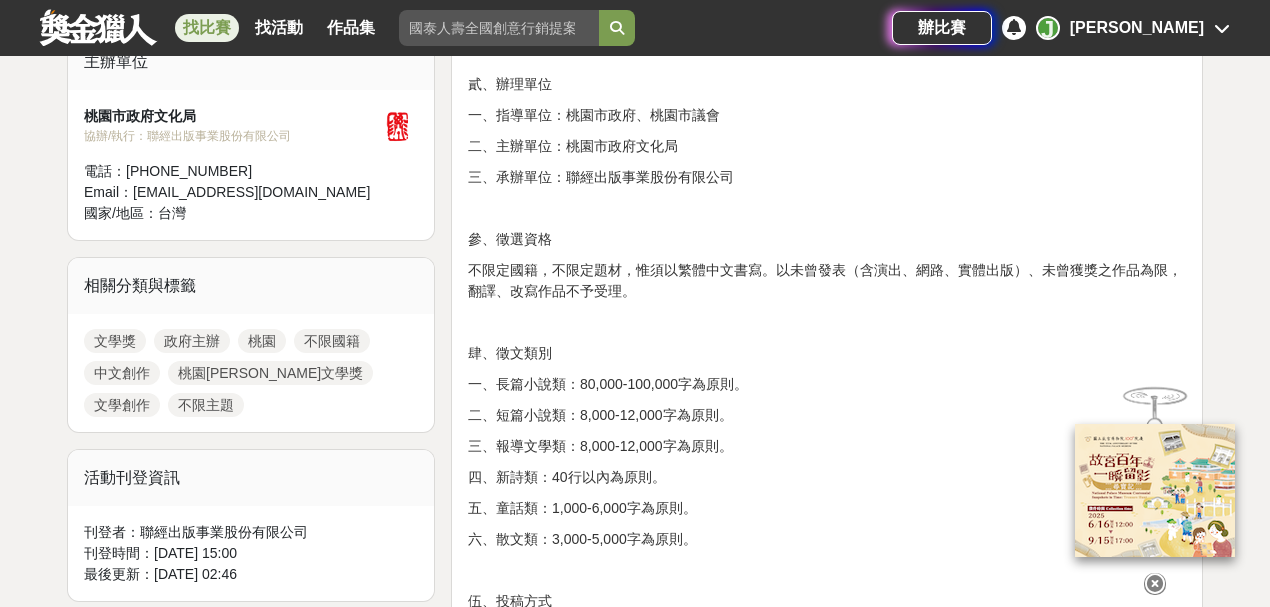 scroll, scrollTop: 733, scrollLeft: 0, axis: vertical 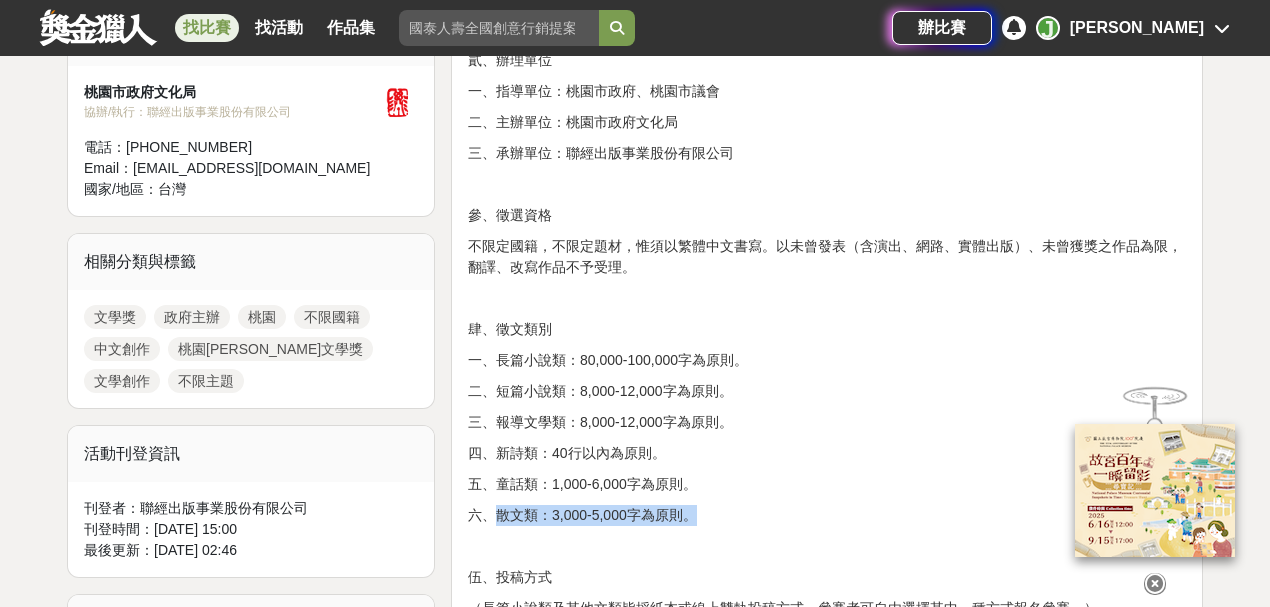 drag, startPoint x: 508, startPoint y: 515, endPoint x: 778, endPoint y: 506, distance: 270.14996 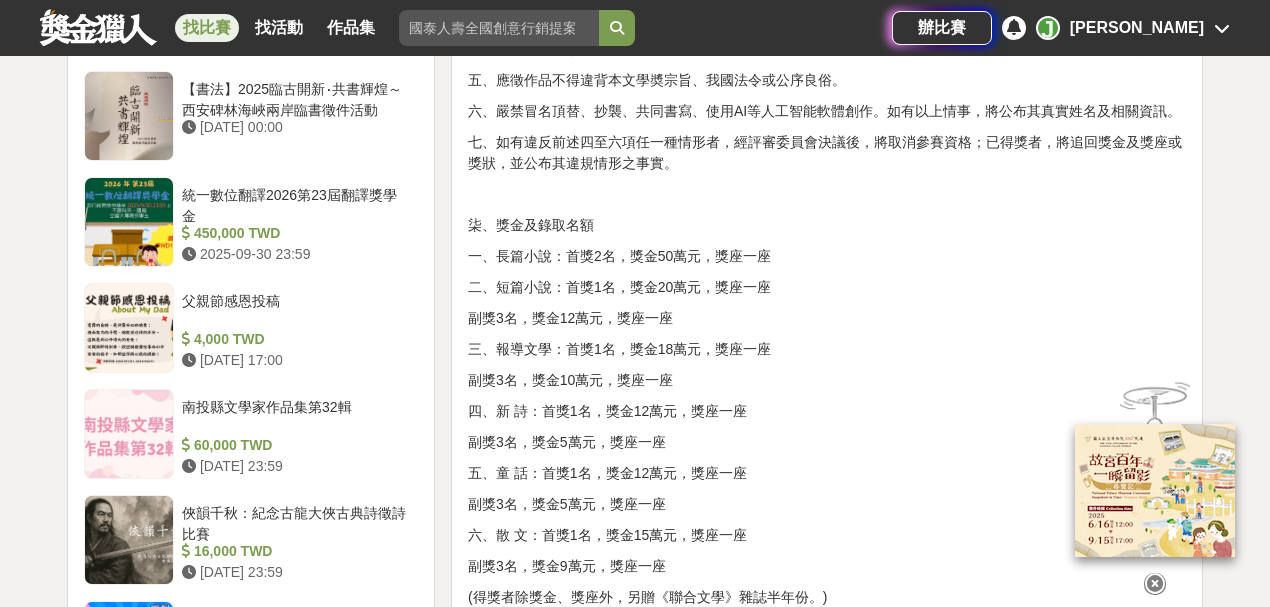 scroll, scrollTop: 2066, scrollLeft: 0, axis: vertical 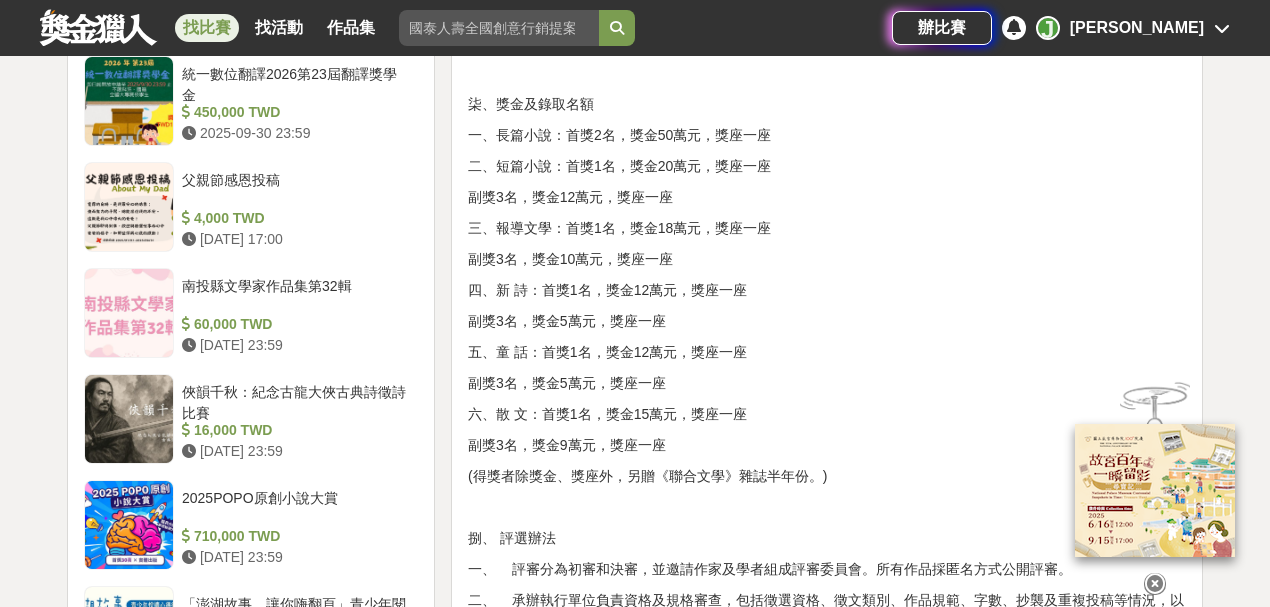 drag, startPoint x: 509, startPoint y: 410, endPoint x: 775, endPoint y: 442, distance: 267.9179 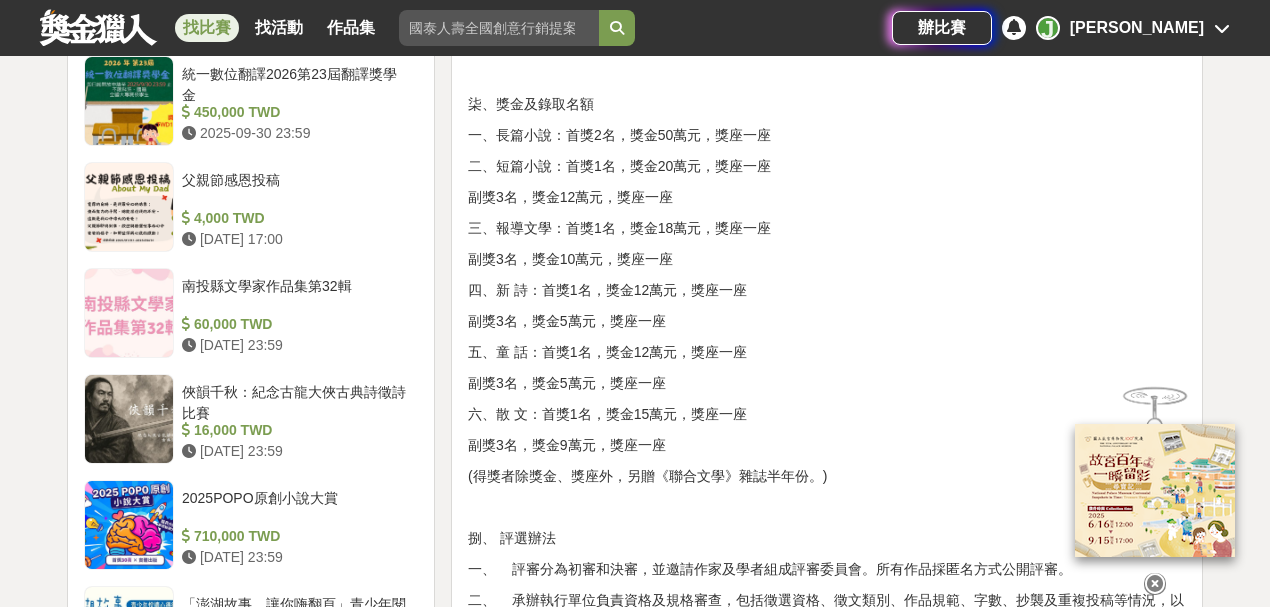 click on "壹、宗旨 為發掘及培植文學人才，推廣文藝欣賞之風氣，以鼓勵愛好文學人士創作。   貳、辦理單位 一、指導單位：桃園市政府、桃園市議會 二、主辦單位：桃園市政府文化局 三、承辦單位：聯經出版事業股份有限公司   參、徵選資格 不限定國籍，不限定題材，惟須以繁體中文書寫。以未曾發表（含演出、網路、實體出版）、未曾獲獎之作品為限，翻譯、改寫作品不予受理。   肆、徵文類別 一、長篇小說類：80,000-100,000字為原則。 二、短篇小說類：8,000-12,000字為原則。 三、報導文學類：8,000-12,000字為原則。 四、新詩類：40行以內為原則。 五、童話類：1,000-6,000字為原則。 六、散文類：3,000-5,000字為原則。   伍、投稿方式 （長篇小說類及其他文類皆採紙本或線上雙軌投稿方式，參賽者可自由選擇其中一種方式報名參賽。） 一、紙本投稿 （一）收件時間：" at bounding box center (827, 6) 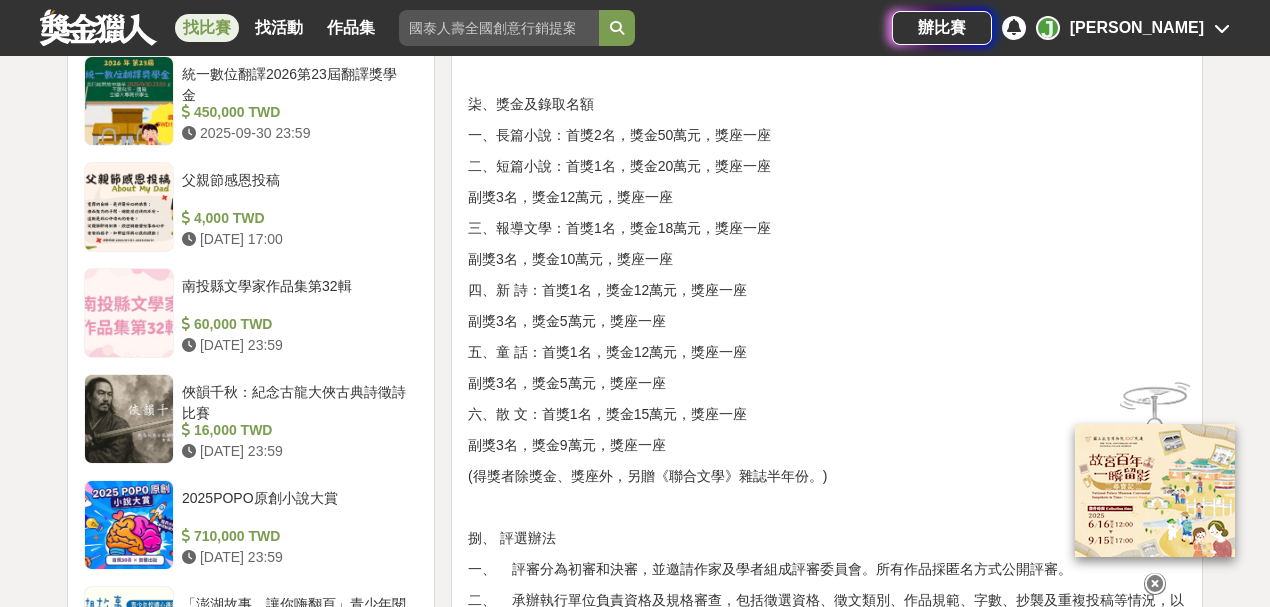 click on "壹、宗旨 為發掘及培植文學人才，推廣文藝欣賞之風氣，以鼓勵愛好文學人士創作。   貳、辦理單位 一、指導單位：桃園市政府、桃園市議會 二、主辦單位：桃園市政府文化局 三、承辦單位：聯經出版事業股份有限公司   參、徵選資格 不限定國籍，不限定題材，惟須以繁體中文書寫。以未曾發表（含演出、網路、實體出版）、未曾獲獎之作品為限，翻譯、改寫作品不予受理。   肆、徵文類別 一、長篇小說類：80,000-100,000字為原則。 二、短篇小說類：8,000-12,000字為原則。 三、報導文學類：8,000-12,000字為原則。 四、新詩類：40行以內為原則。 五、童話類：1,000-6,000字為原則。 六、散文類：3,000-5,000字為原則。   伍、投稿方式 （長篇小說類及其他文類皆採紙本或線上雙軌投稿方式，參賽者可自由選擇其中一種方式報名參賽。） 一、紙本投稿 （一）收件時間：" at bounding box center [827, 6] 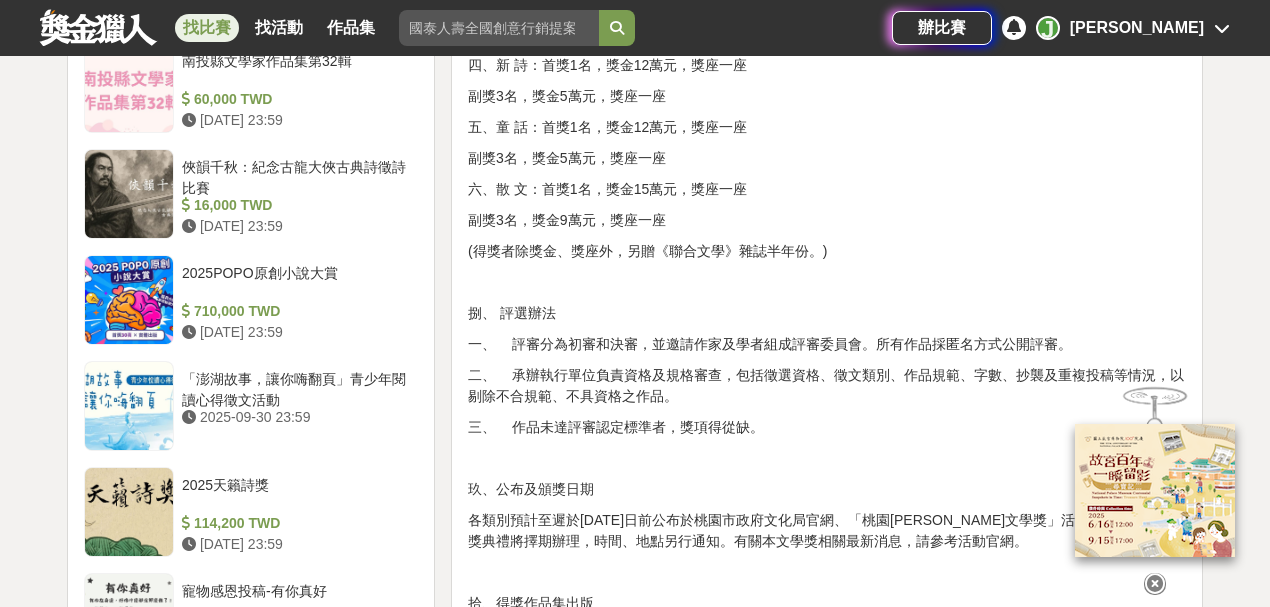 scroll, scrollTop: 2133, scrollLeft: 0, axis: vertical 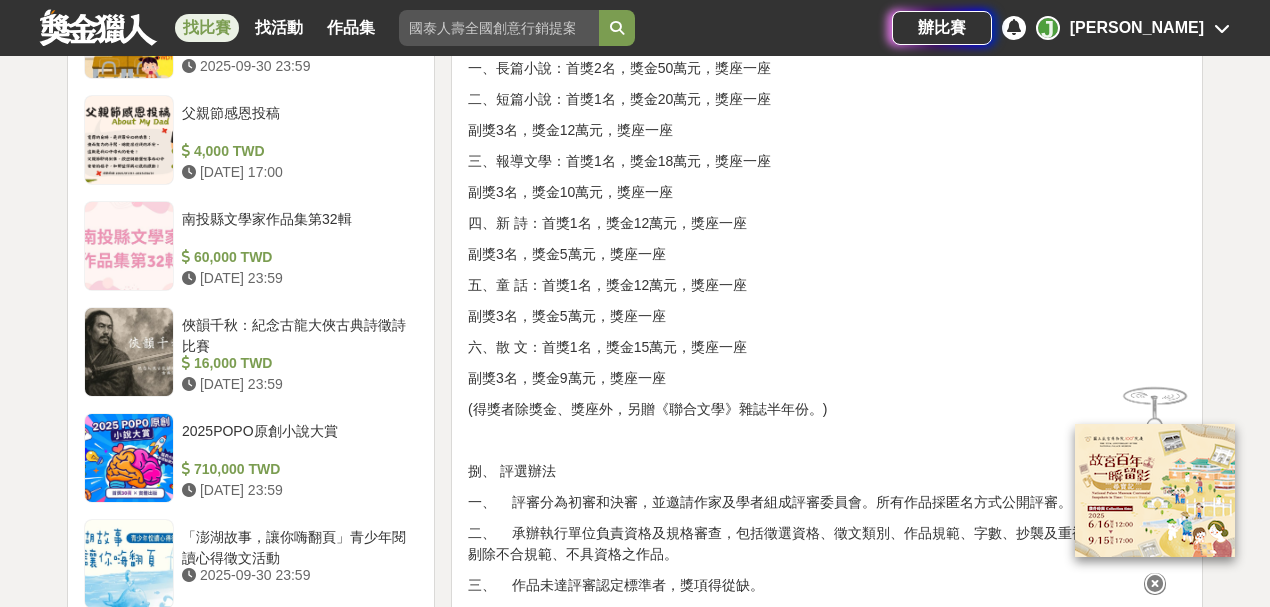 click on "副獎3名，獎金9萬元，獎座一座" at bounding box center [827, 378] 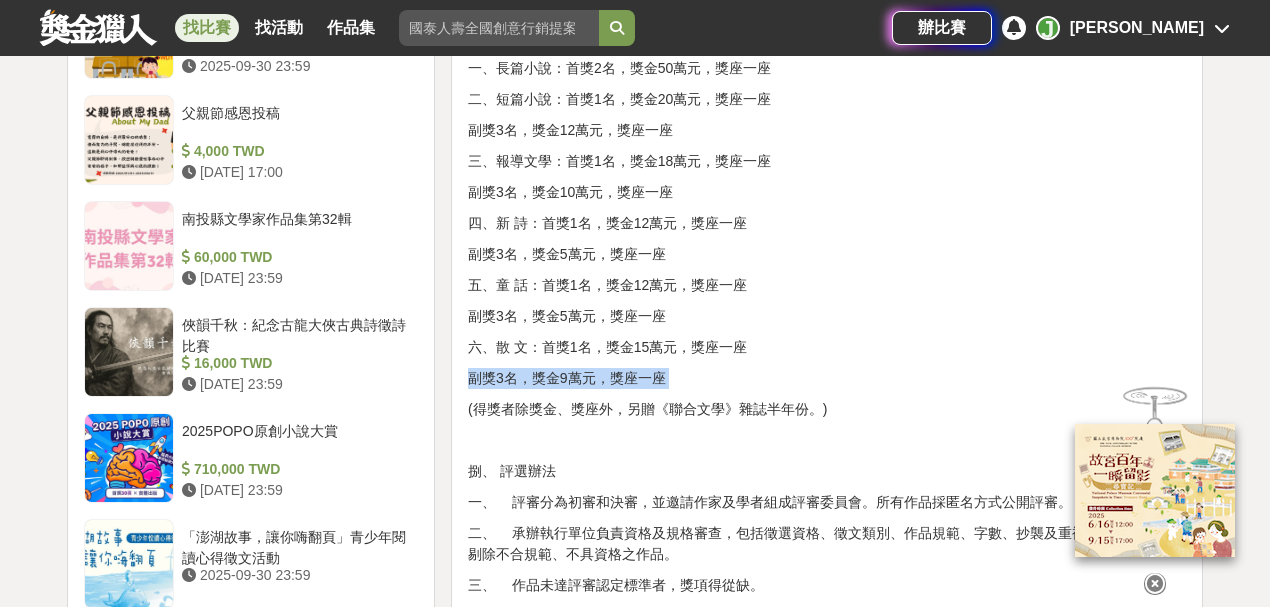 click on "副獎3名，獎金9萬元，獎座一座" at bounding box center (827, 378) 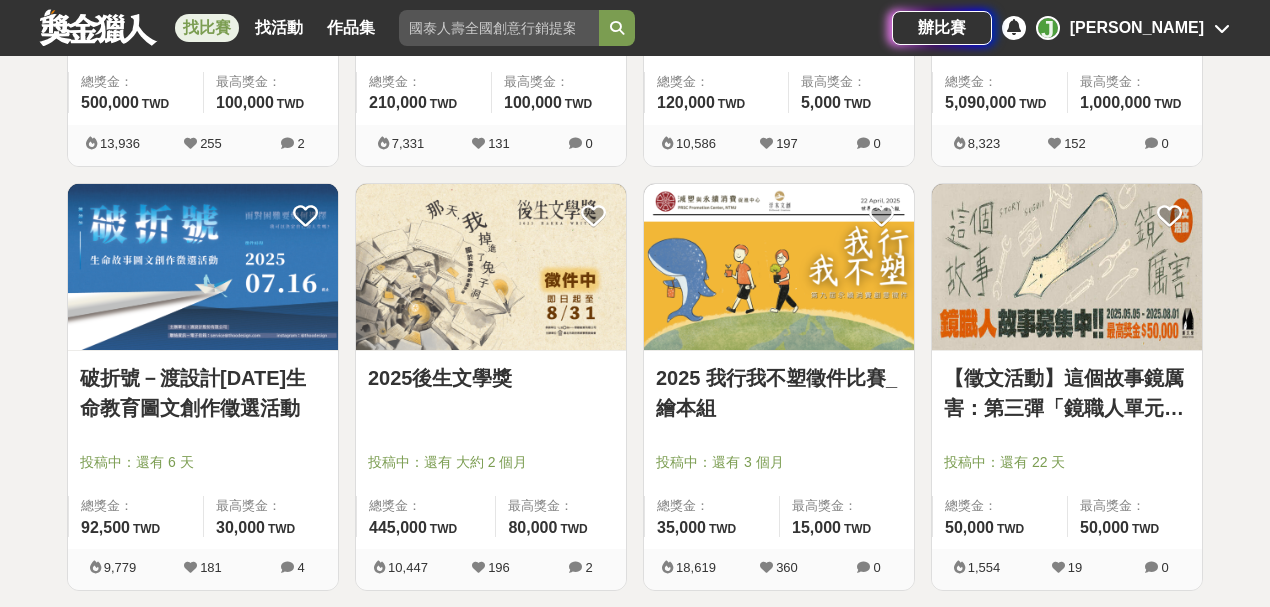 scroll, scrollTop: 2072, scrollLeft: 0, axis: vertical 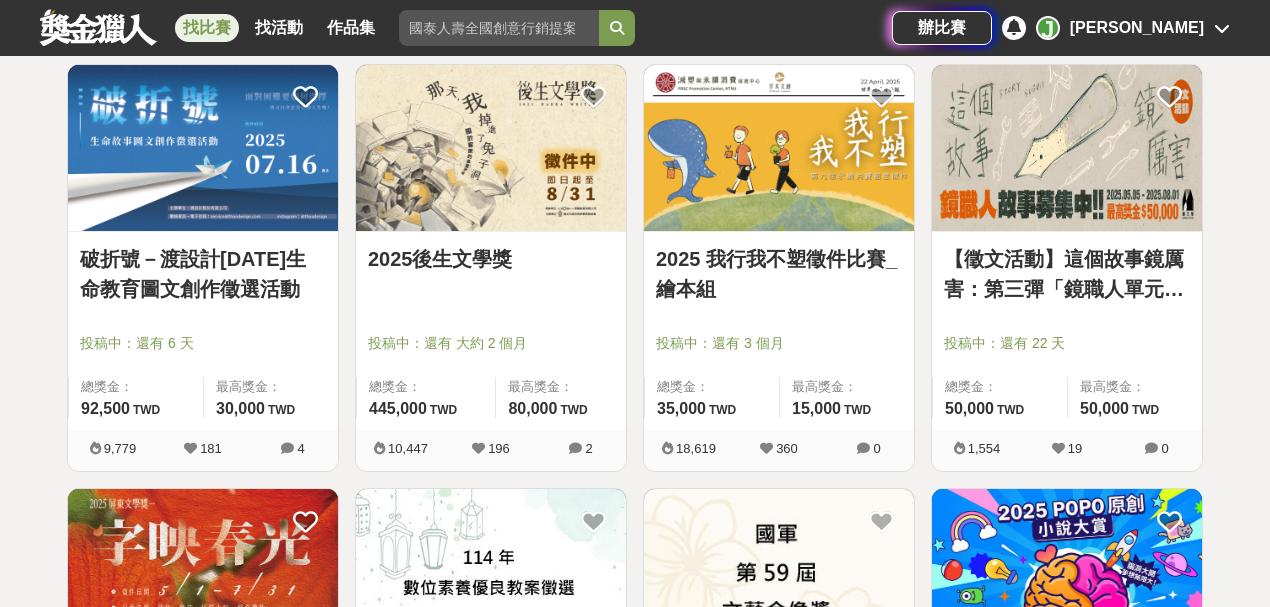 click at bounding box center [1067, 148] 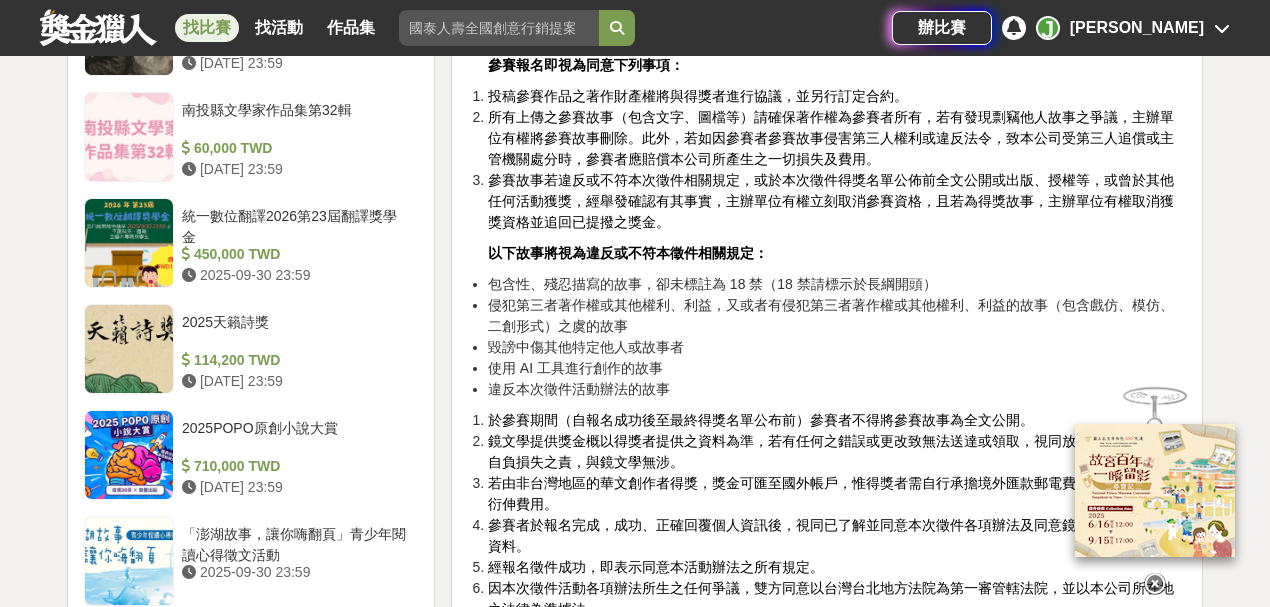 scroll, scrollTop: 2133, scrollLeft: 0, axis: vertical 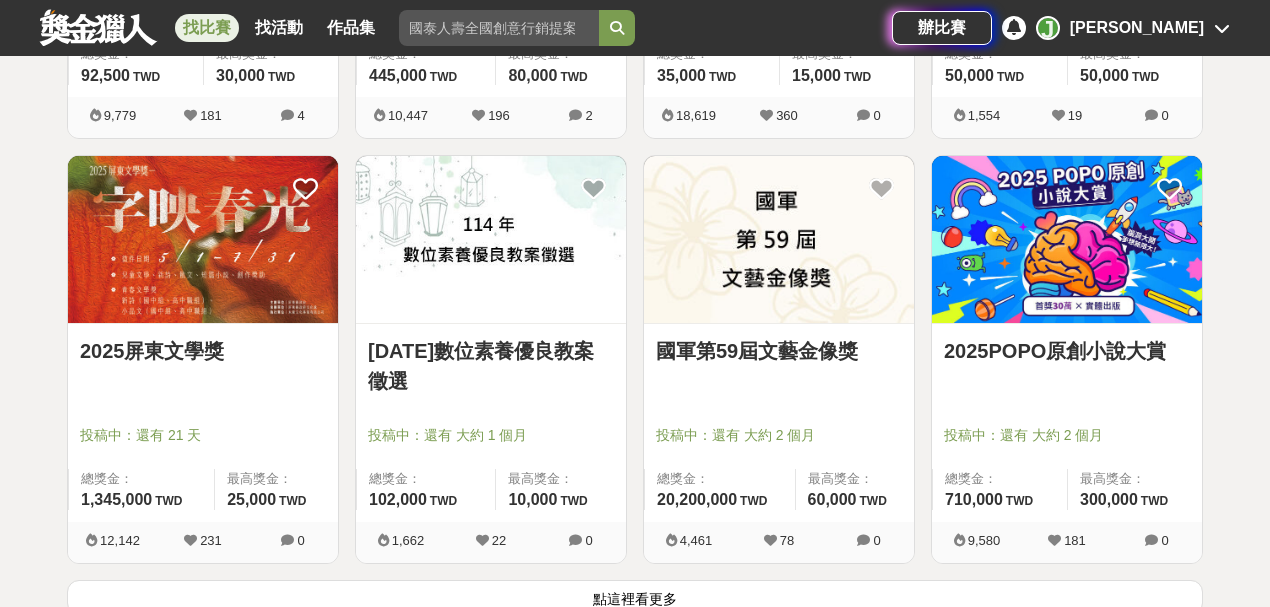 click at bounding box center (203, 239) 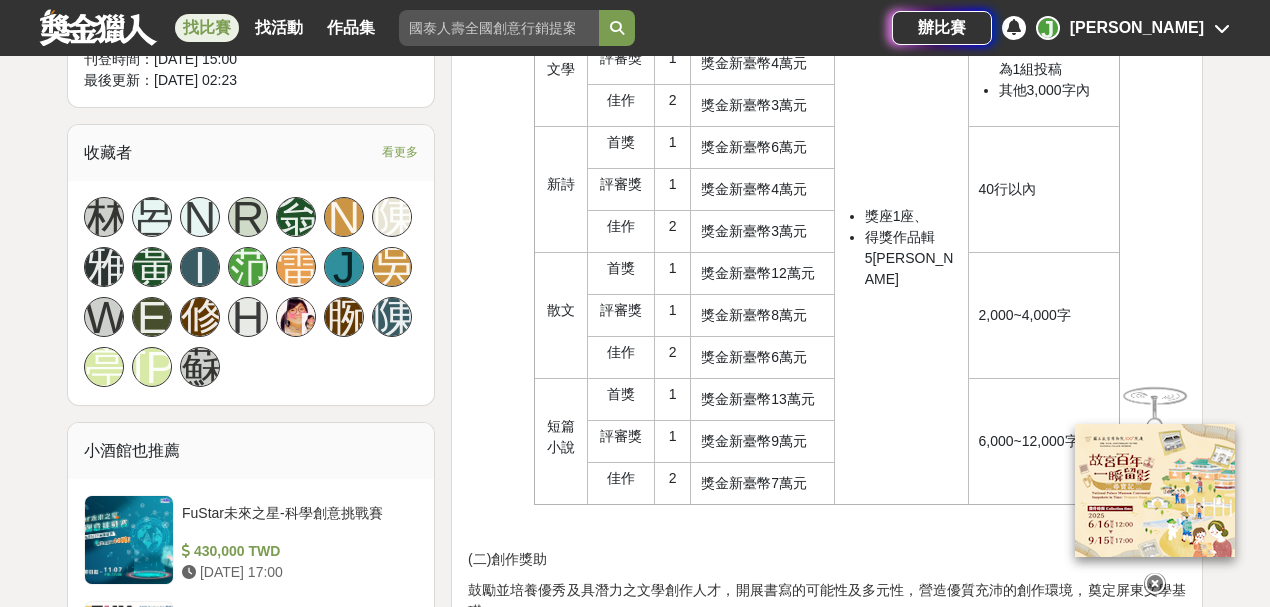 scroll, scrollTop: 1266, scrollLeft: 0, axis: vertical 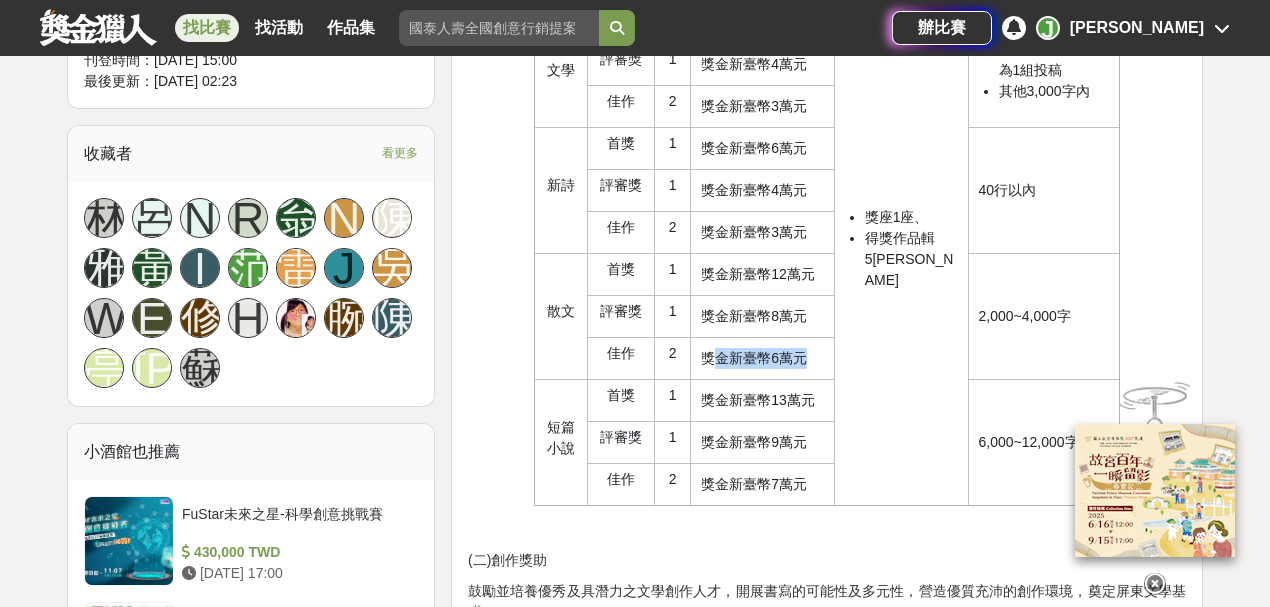 drag, startPoint x: 812, startPoint y: 356, endPoint x: 711, endPoint y: 356, distance: 101 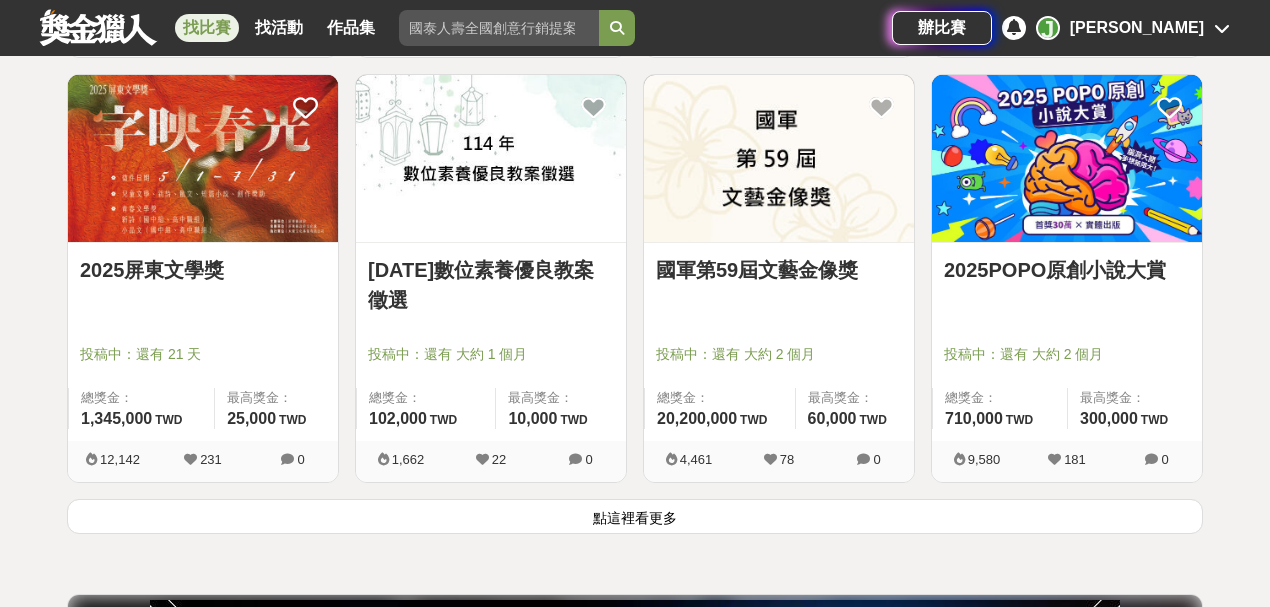 scroll, scrollTop: 2605, scrollLeft: 0, axis: vertical 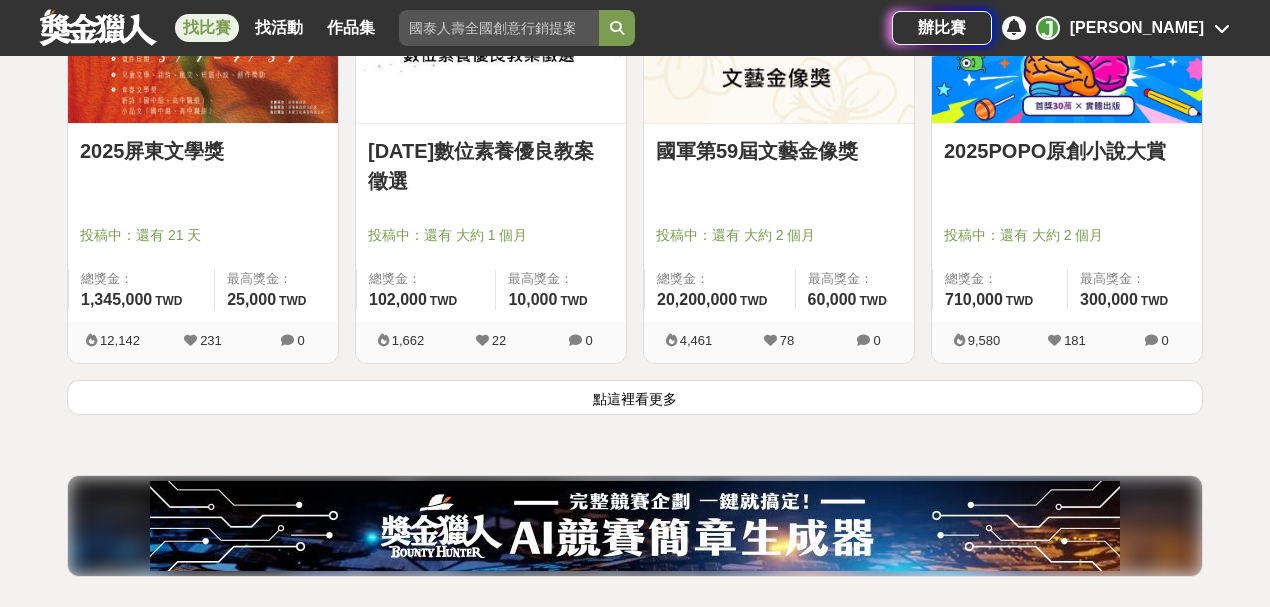 click on "點這裡看更多" at bounding box center [635, 397] 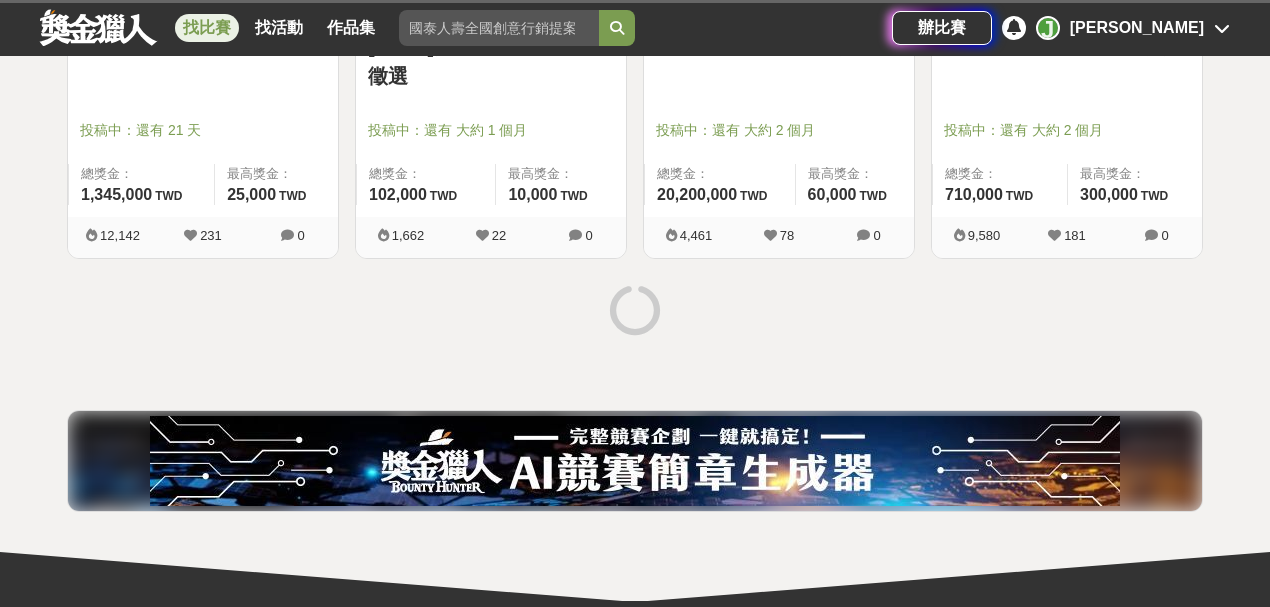 scroll, scrollTop: 2872, scrollLeft: 0, axis: vertical 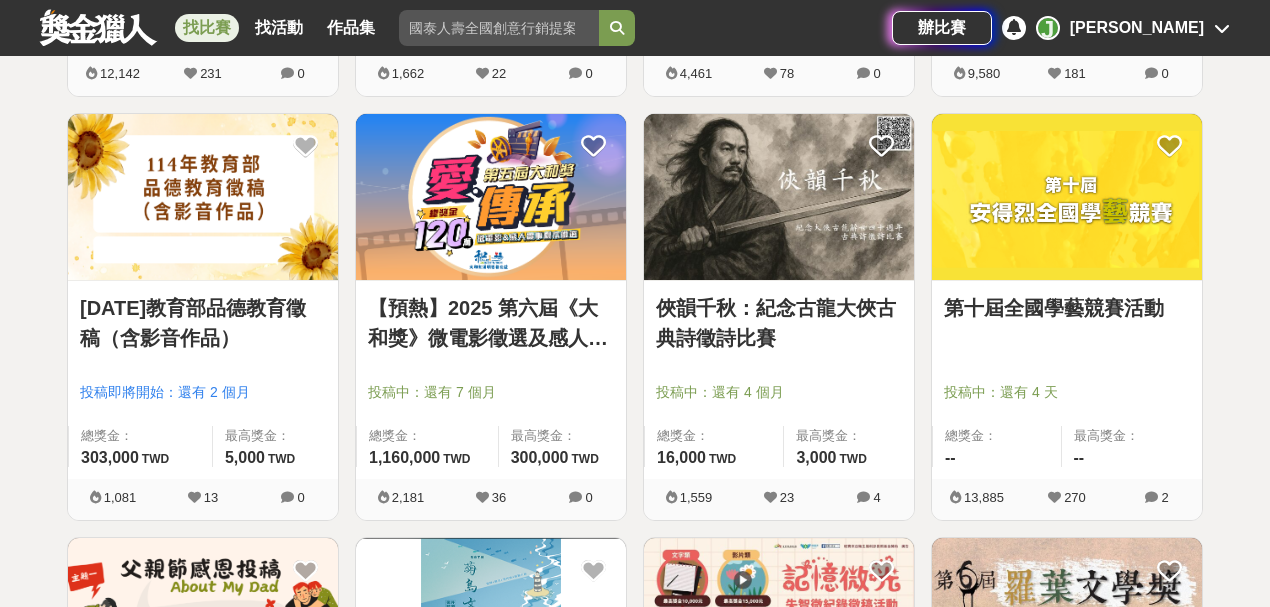 click at bounding box center [203, 197] 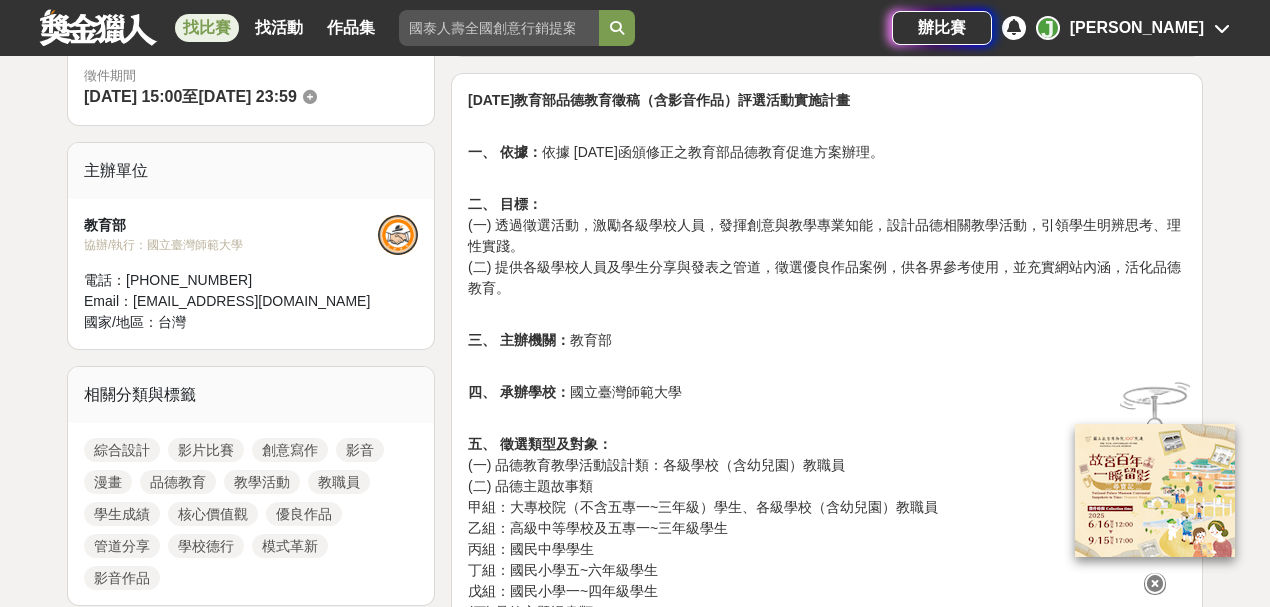 scroll, scrollTop: 866, scrollLeft: 0, axis: vertical 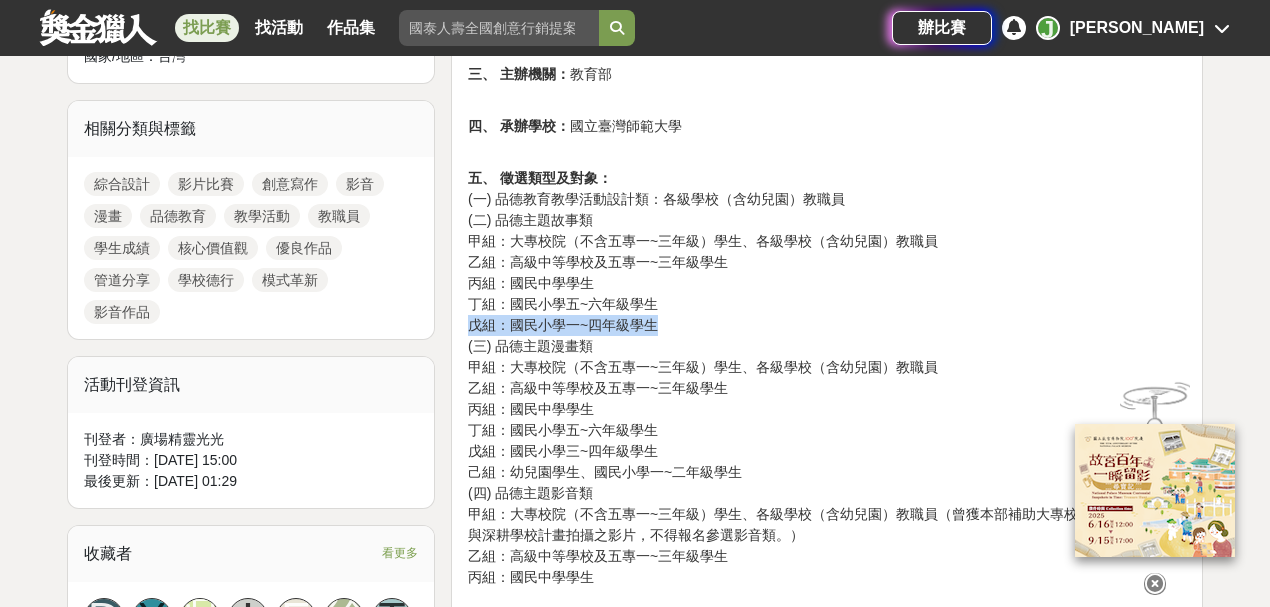 drag, startPoint x: 472, startPoint y: 320, endPoint x: 692, endPoint y: 322, distance: 220.0091 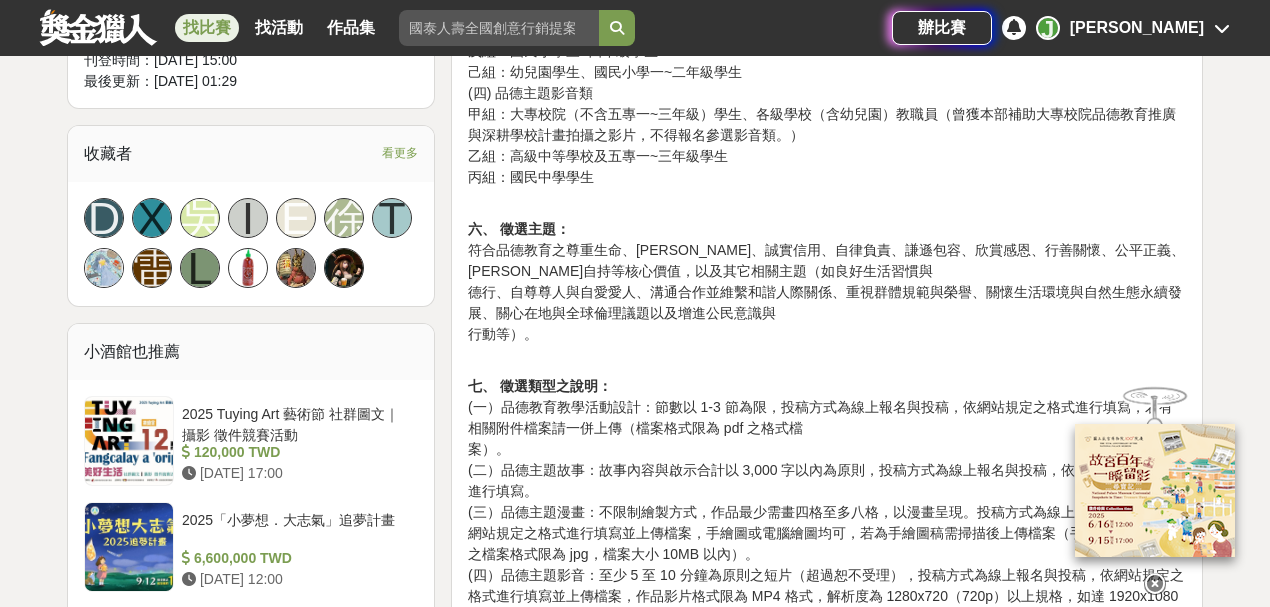 scroll, scrollTop: 1600, scrollLeft: 0, axis: vertical 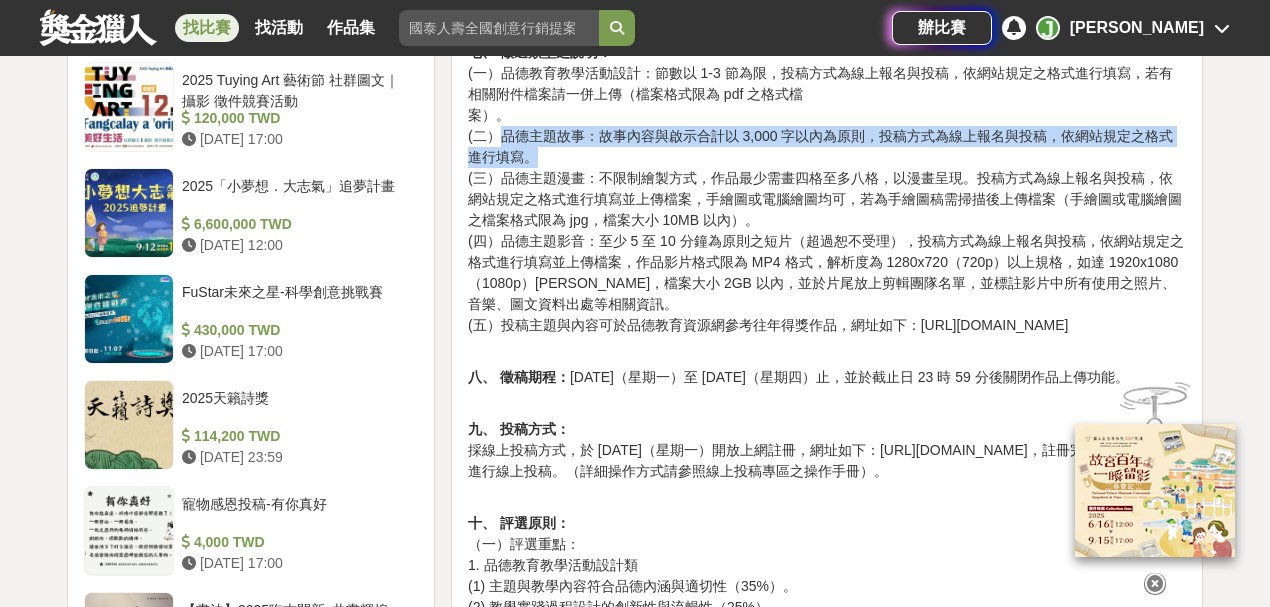 drag, startPoint x: 504, startPoint y: 138, endPoint x: 547, endPoint y: 162, distance: 49.24429 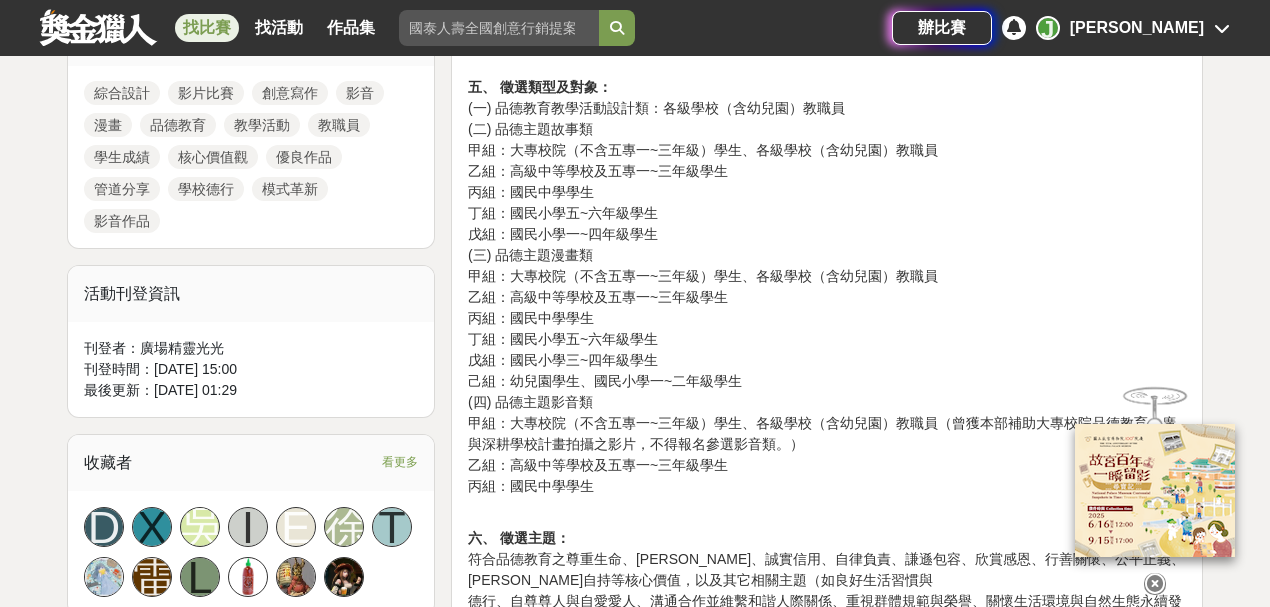 scroll, scrollTop: 933, scrollLeft: 0, axis: vertical 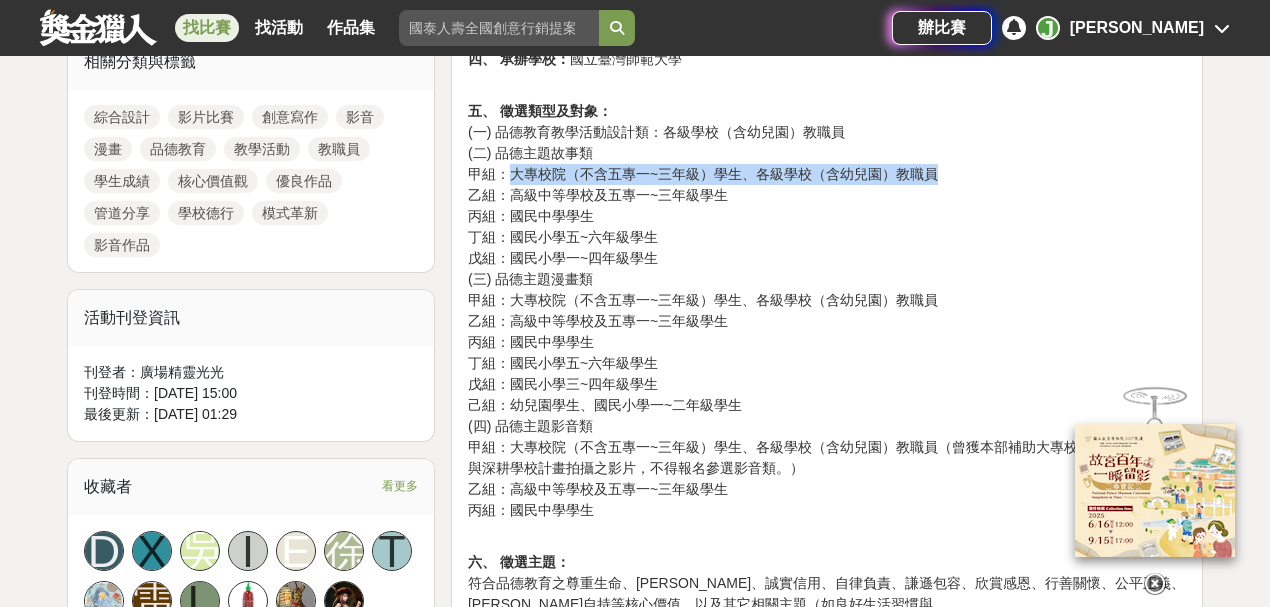 drag, startPoint x: 510, startPoint y: 176, endPoint x: 977, endPoint y: 162, distance: 467.2098 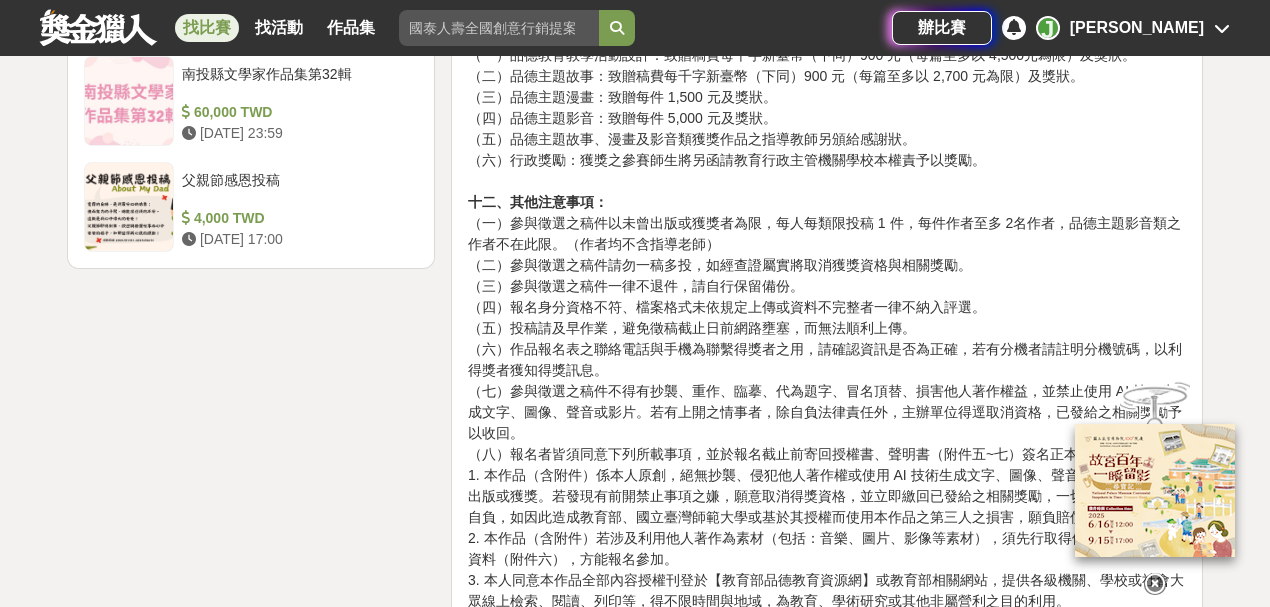 scroll, scrollTop: 2600, scrollLeft: 0, axis: vertical 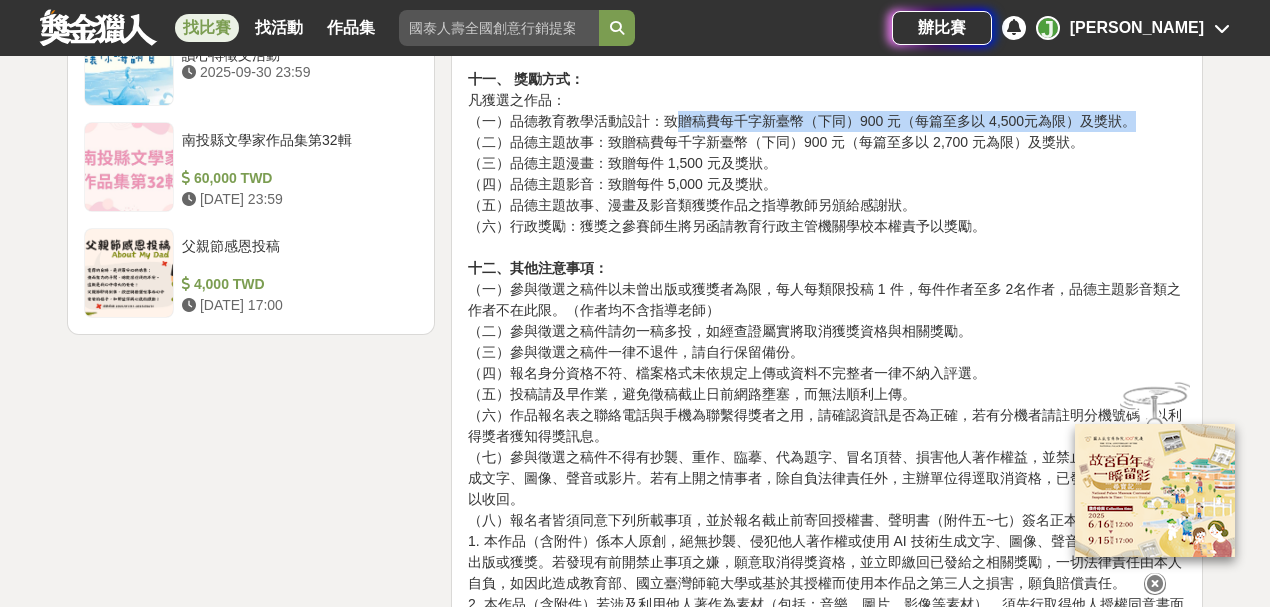 drag, startPoint x: 674, startPoint y: 161, endPoint x: 1131, endPoint y: 166, distance: 457.02734 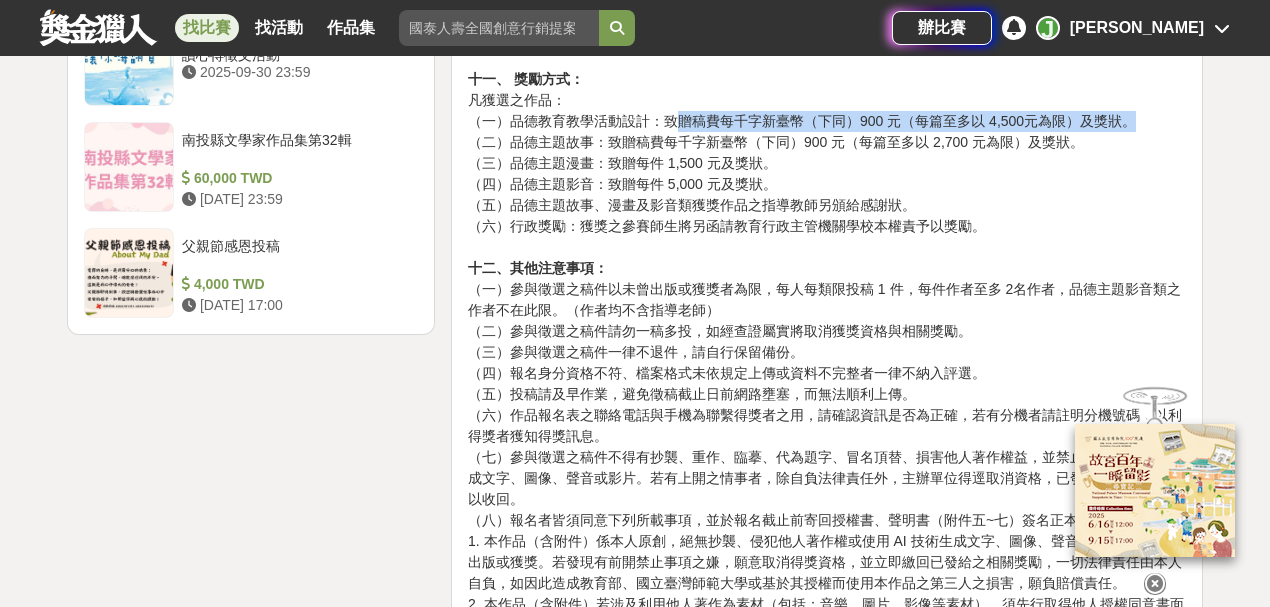 click on "十一、 獎勵方式： 凡獲選之作品： （一）品德教育教學活動設計：致贈稿費每千字新臺幣（下同）900 元（每篇至多以 4,500元為限）及獎狀。 （二）品德主題故事：致贈稿費每千字新臺幣（下同）900 元（每篇至多以 2,700 元為限）及獎狀。 （三）品德主題漫畫：致贈每件 1,500 元及獎狀。 （四）品德主題影音：致贈每件 5,000 元及獎狀。 （五）品德主題故事、漫畫及影音類獲獎作品之指導教師另頒給感謝狀。 （六）行政獎勵：獲獎之參賽師生將另函請教育行政主管機關學校本權責予以獎勵。 十二、其他注意事項： （一）參與徵選之稿件以未曾出版或獲獎者為限，每人每類限投稿 1 件，每件作者至多 2名作者，品德主題影音類之作者不在此限。（作者均不含指導老師） （二）參與徵選之稿件請勿一稿多投，如經查證屬實將取消獲獎資格與相關獎勵。" at bounding box center (827, 436) 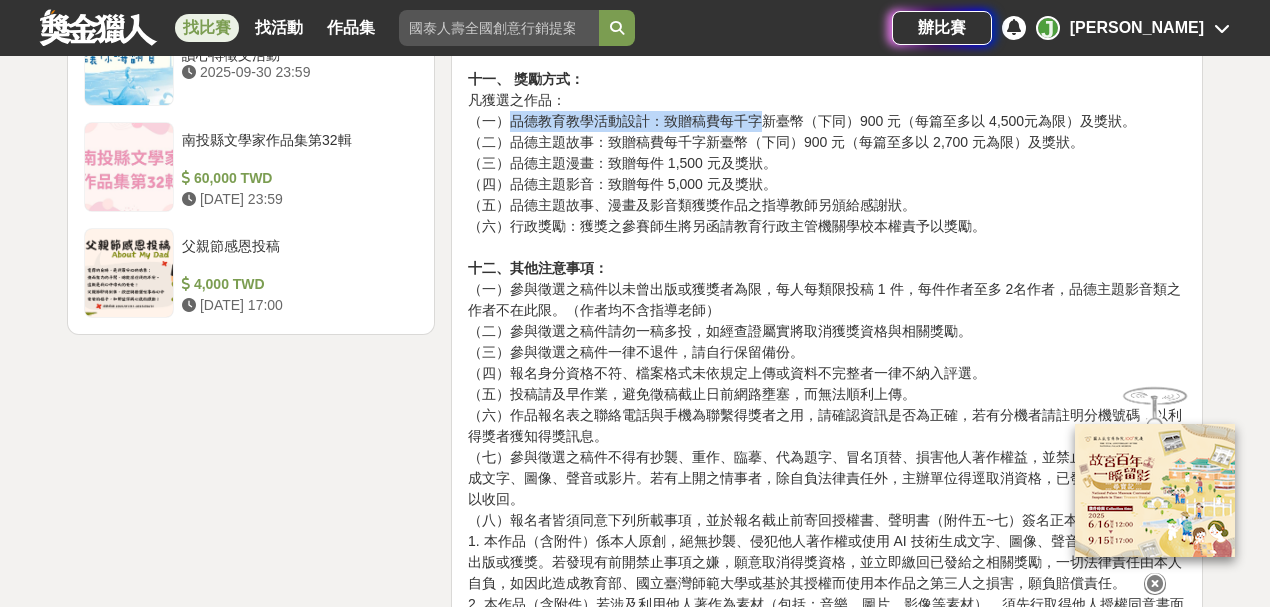 drag, startPoint x: 512, startPoint y: 159, endPoint x: 762, endPoint y: 154, distance: 250.04999 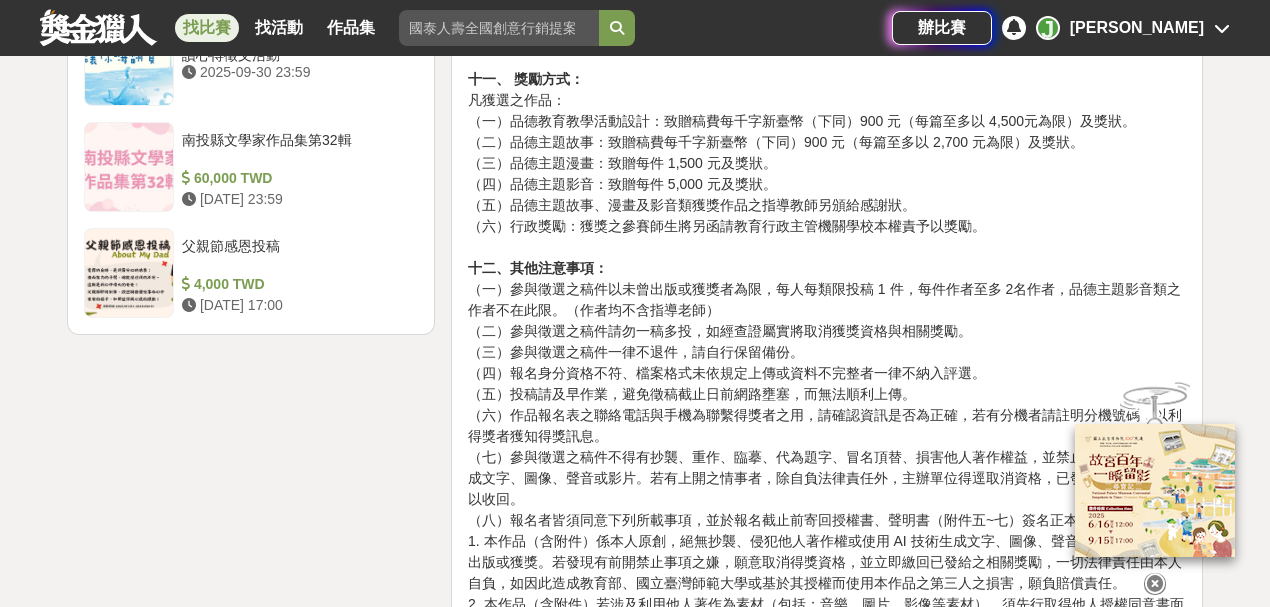 click on "十一、 獎勵方式： 凡獲選之作品： （一）品德教育教學活動設計：致贈稿費每千字新臺幣（下同）900 元（每篇至多以 4,500元為限）及獎狀。 （二）品德主題故事：致贈稿費每千字新臺幣（下同）900 元（每篇至多以 2,700 元為限）及獎狀。 （三）品德主題漫畫：致贈每件 1,500 元及獎狀。 （四）品德主題影音：致贈每件 5,000 元及獎狀。 （五）品德主題故事、漫畫及影音類獲獎作品之指導教師另頒給感謝狀。 （六）行政獎勵：獲獎之參賽師生將另函請教育行政主管機關學校本權責予以獎勵。 十二、其他注意事項： （一）參與徵選之稿件以未曾出版或獲獎者為限，每人每類限投稿 1 件，每件作者至多 2名作者，品德主題影音類之作者不在此限。（作者均不含指導老師） （二）參與徵選之稿件請勿一稿多投，如經查證屬實將取消獲獎資格與相關獎勵。" at bounding box center [827, 436] 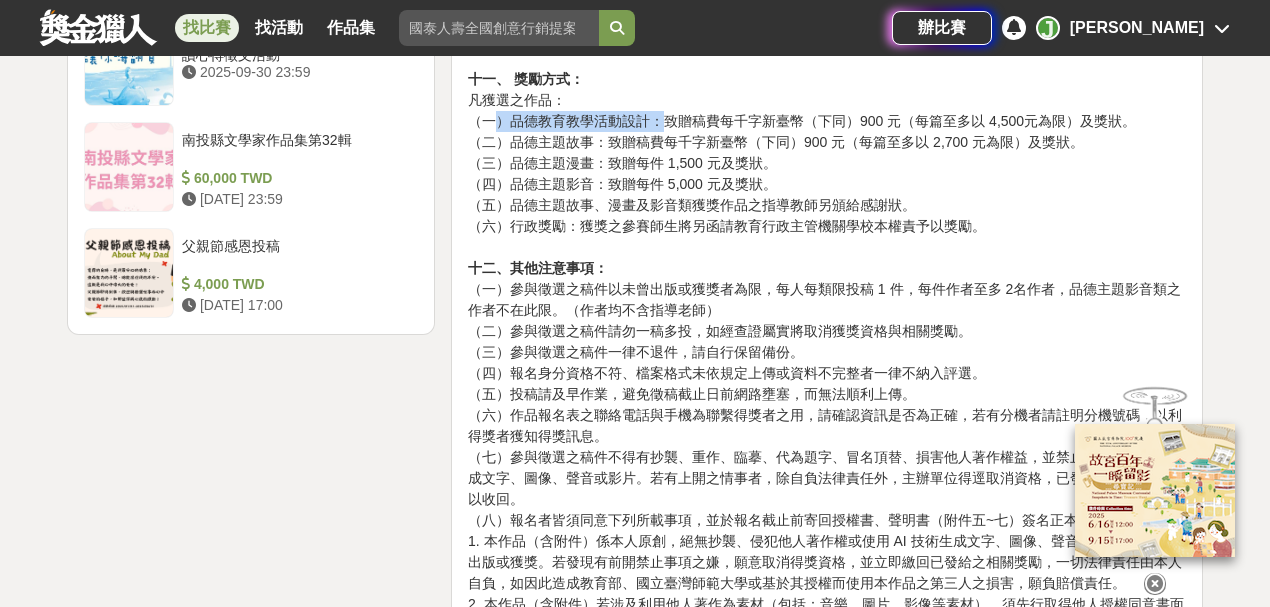 drag, startPoint x: 550, startPoint y: 154, endPoint x: 659, endPoint y: 154, distance: 109 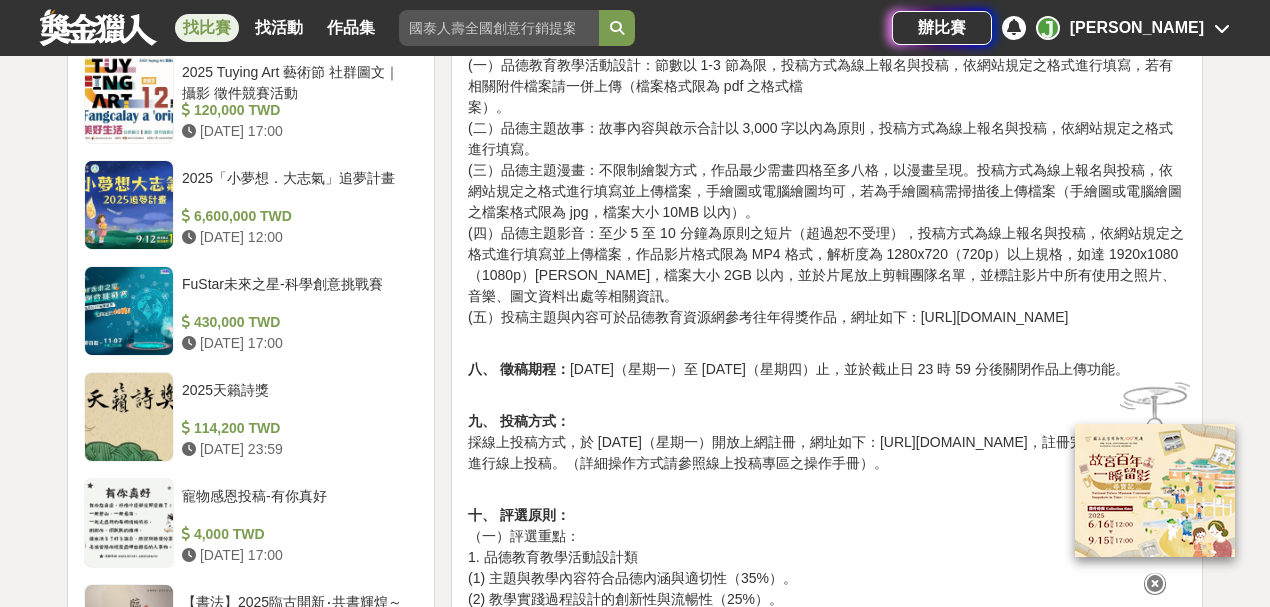 scroll, scrollTop: 1666, scrollLeft: 0, axis: vertical 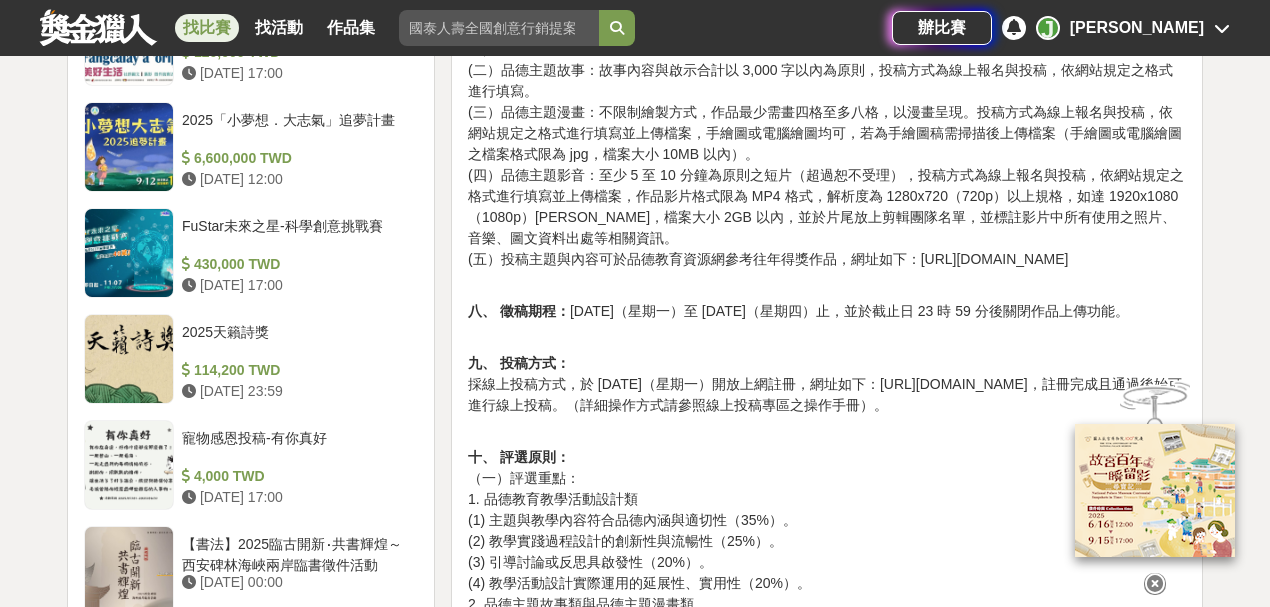 drag, startPoint x: 469, startPoint y: 420, endPoint x: 890, endPoint y: 421, distance: 421.0012 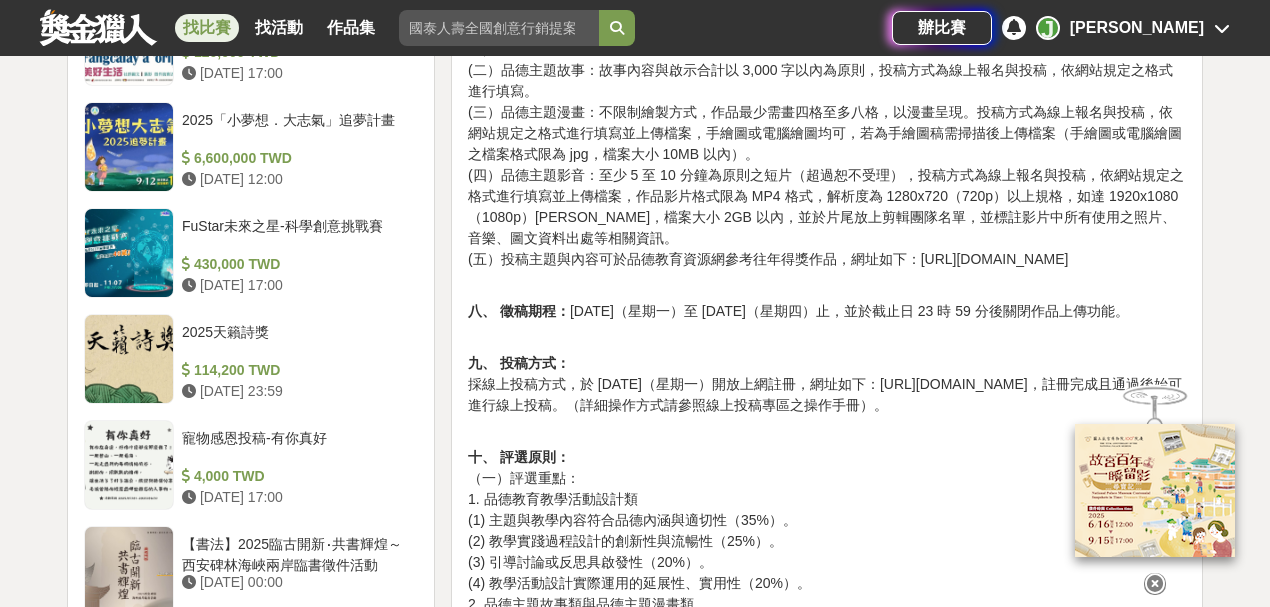 click on "九、 投稿方式： 採線上投稿方式，於 [DATE]（星期一）開放上網註冊，網址如下：[URL][DOMAIN_NAME]，註冊完成且通過後始可進行線上投稿。（詳細操作方式請參照線上投稿專區之操作手冊）。" at bounding box center [827, 374] 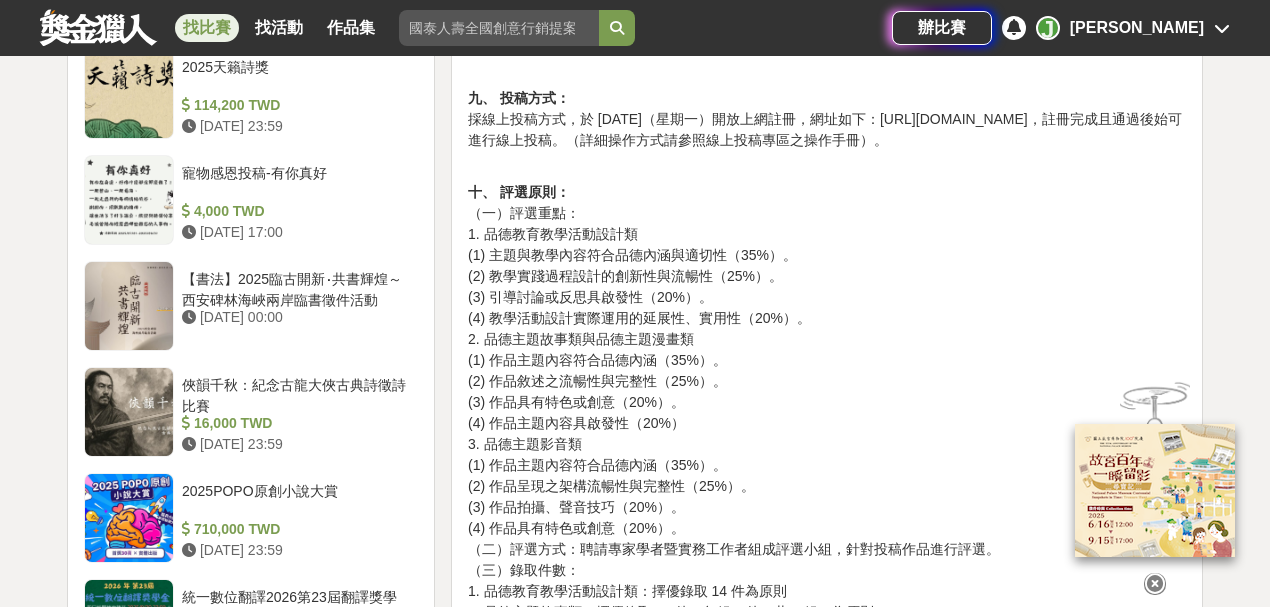 scroll, scrollTop: 1933, scrollLeft: 0, axis: vertical 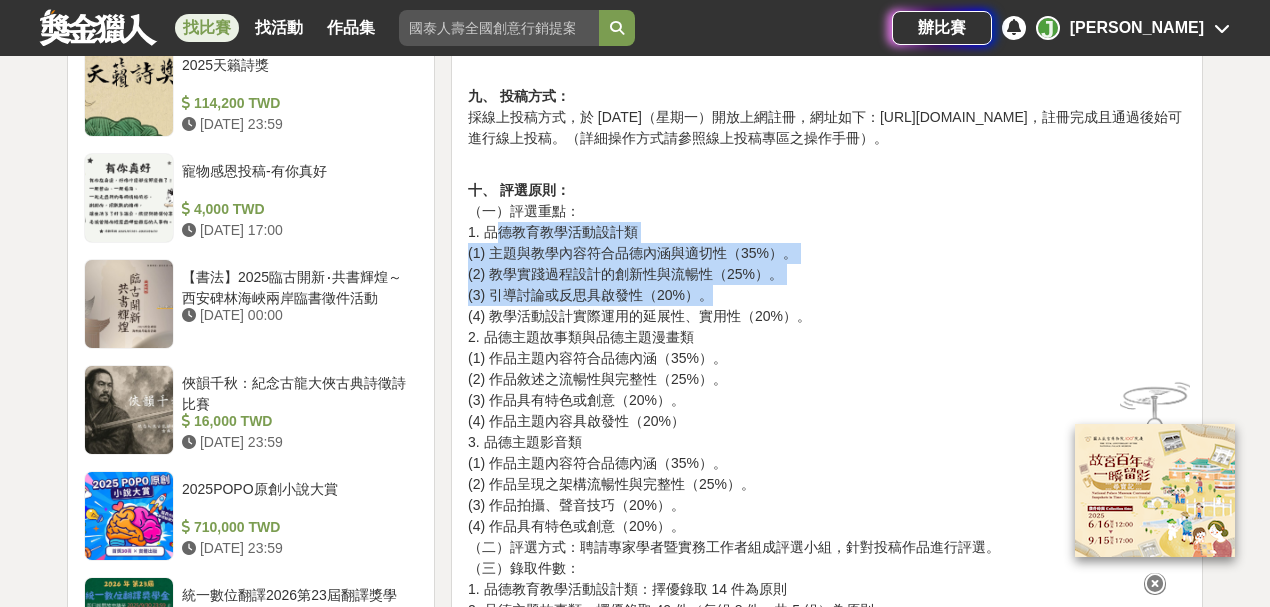 drag, startPoint x: 490, startPoint y: 270, endPoint x: 830, endPoint y: 342, distance: 347.53992 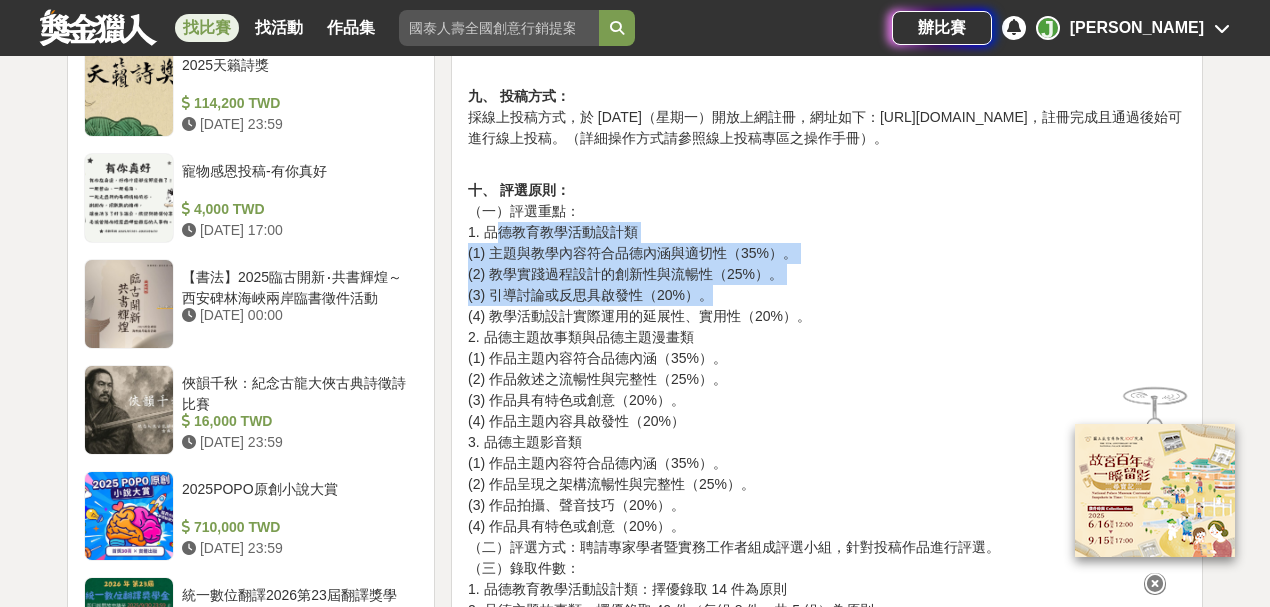 click on "十、 評選原則： （一）評選重點： 1. 品德教育教學活動設計類 (1) 主題與教學內容符合品德內涵與適切性（35%）。 (2) 教學實踐過程設計的創新性與流暢性（25%）。 (3) 引導討論或反思具啟發性（20%）。 (4) 教學活動設計實際運用的延展性、實用性（20%）。 2. 品德主題故事類與品德主題漫畫類 (1) 作品主題內容符合品德內涵（35%）。 (2) 作品敘述之流暢性與完整性（25%）。 (3) 作品具有特色或創意（20%）。 (4) 作品主題內容具啟發性（20%） 3. 品德主題影音類 (1) 作品主題內容符合品德內涵（35%）。 (2) 作品呈現之架構流暢性與完整性（25%）。 (3) 作品拍攝、聲音技巧（20%）。 (4) 作品具有特色或創意（20%）。 （二）評選方式：聘請專家學者暨實務工作者組成評選小組，針對投稿作品進行評選。 （三）錄取件數： 1. 品德教育教學活動設計類：擇優錄取 14 件為原則" at bounding box center (827, 432) 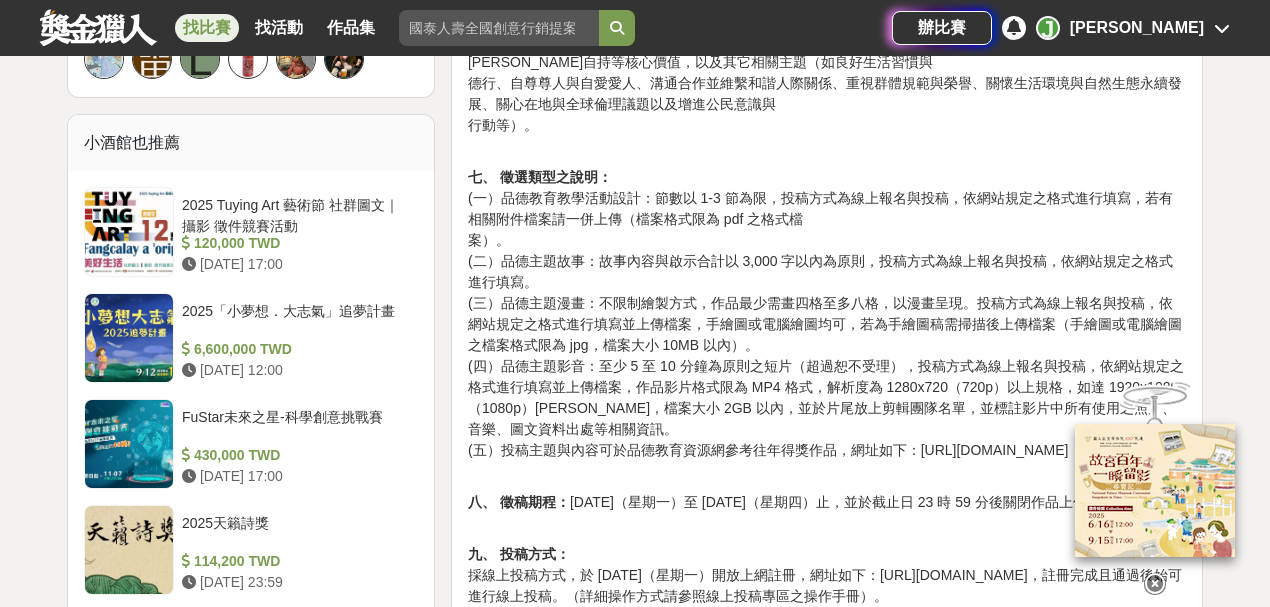 scroll, scrollTop: 1400, scrollLeft: 0, axis: vertical 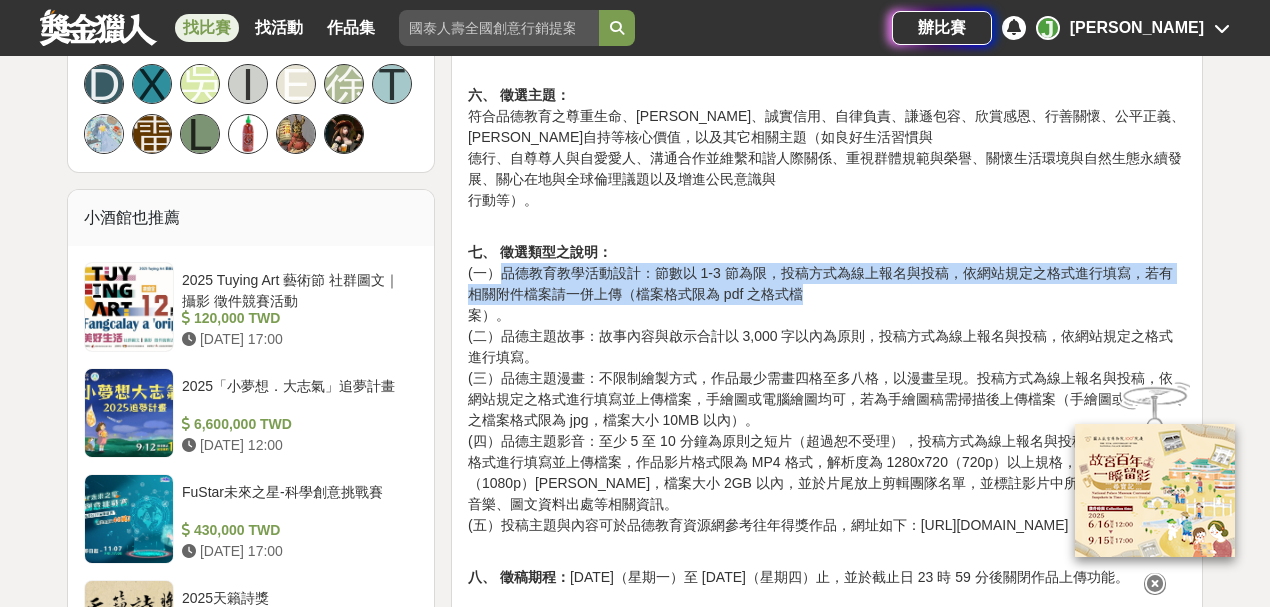 drag, startPoint x: 838, startPoint y: 283, endPoint x: 499, endPoint y: 272, distance: 339.1784 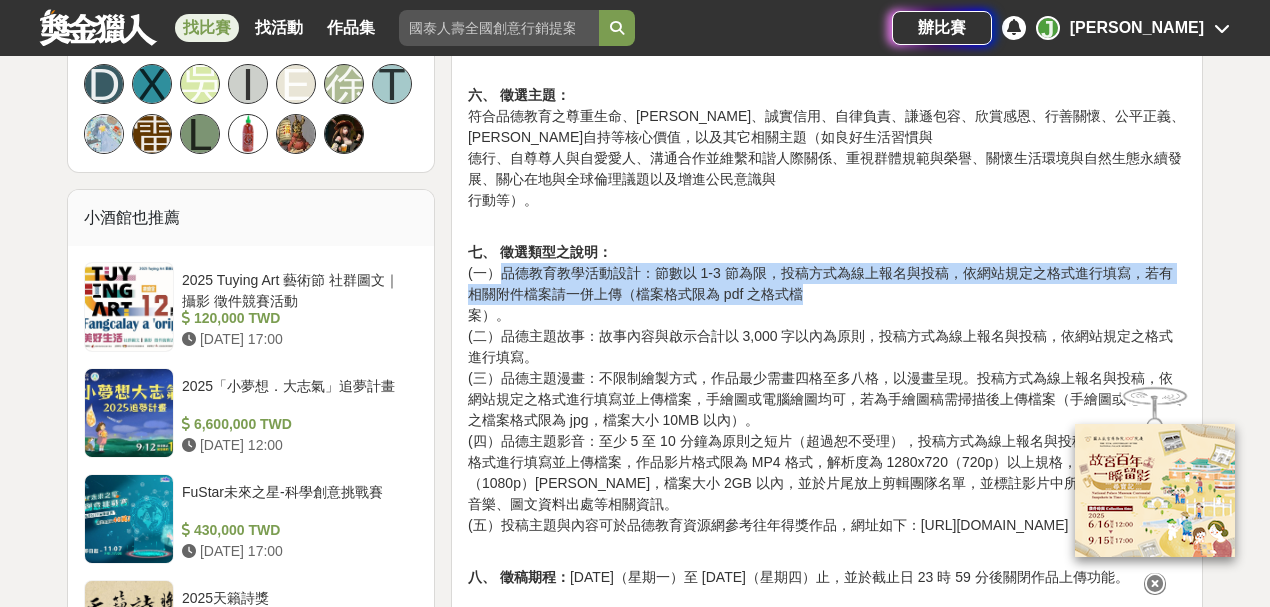 click on "七、 徵選類型之說明： (一）品德教育教學活動設計：節數以 1-3 節為限，投稿方式為線上報名與投稿，依網站規定之格式進行填寫，若有相關附件檔案請一併上傳（檔案格式限為 pdf 之格式檔 案）。 (二）品德主題故事：故事內容與啟示合計以 3,000 字以內為原則，投稿方式為線上報名與投稿，依網站規定之格式進行填寫。 (三）品德主題漫畫：不限制繪製方式，作品最少需畫四格至多八格，以漫畫呈現。投稿方式為線上報名與投稿，依網站規定之格式進行填寫並上傳檔案，手繪圖或電腦繪圖均可，若為手繪圖稿需掃描後上傳檔案（手繪圖或電腦繪圖之檔案格式限為 jpg，檔案大小 10MB 以內）。 (五）投稿主題與內容可於品德教育資源網參考往年得獎作品，網址如下：[URL][DOMAIN_NAME]" at bounding box center [827, 378] 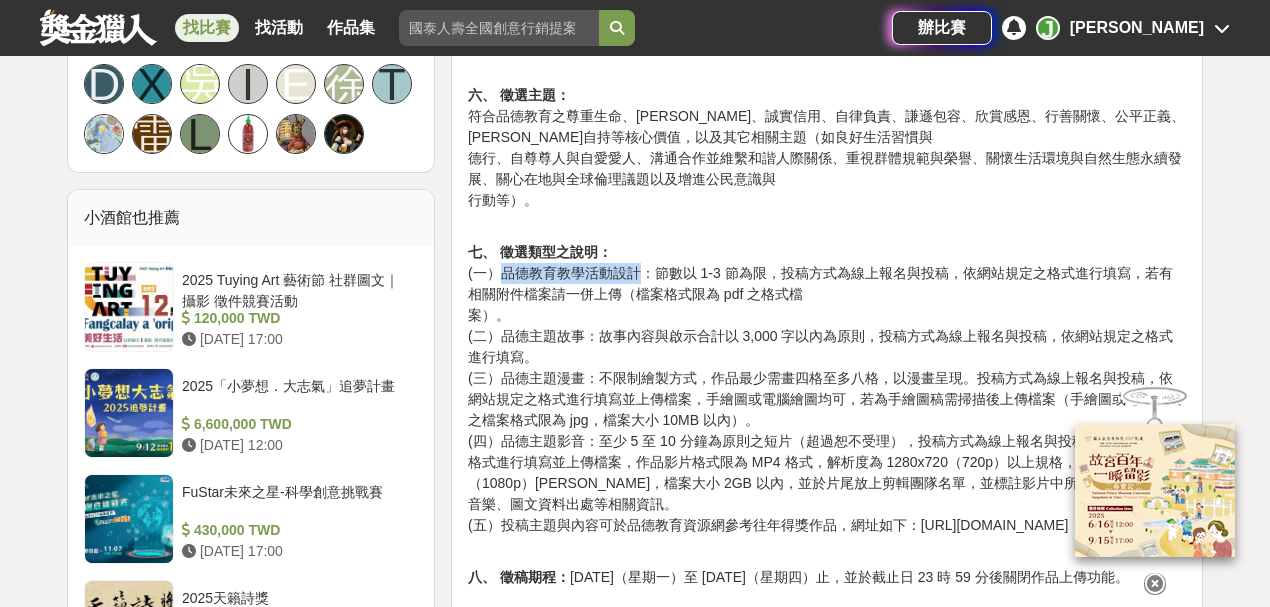 drag, startPoint x: 498, startPoint y: 270, endPoint x: 647, endPoint y: 274, distance: 149.05368 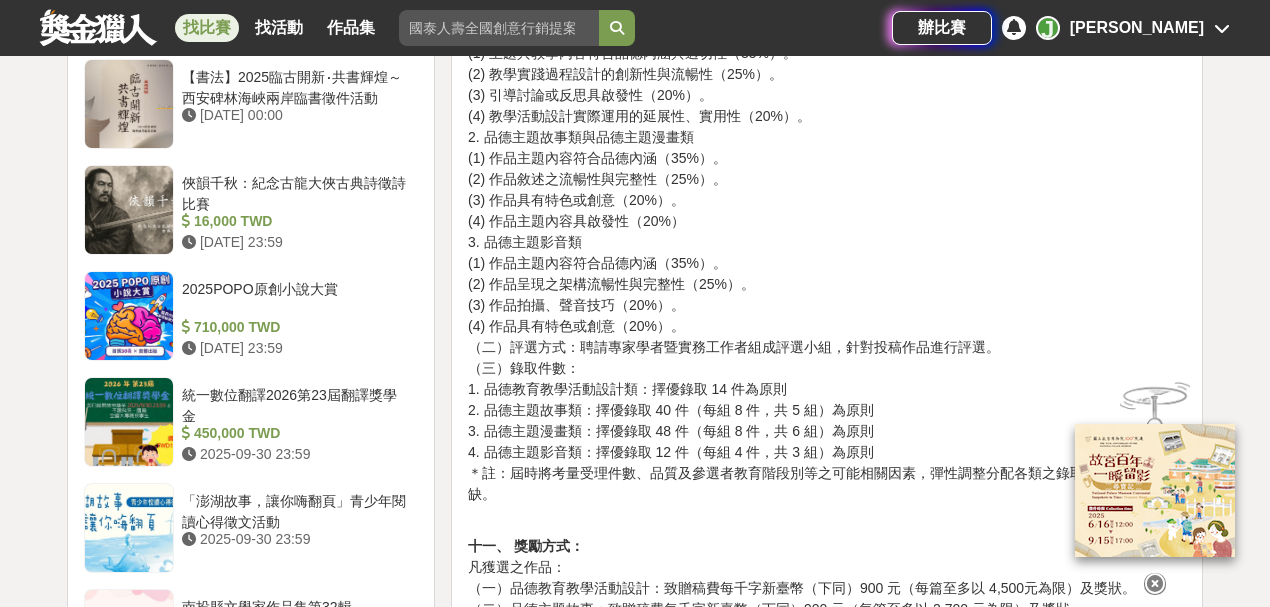 scroll, scrollTop: 2400, scrollLeft: 0, axis: vertical 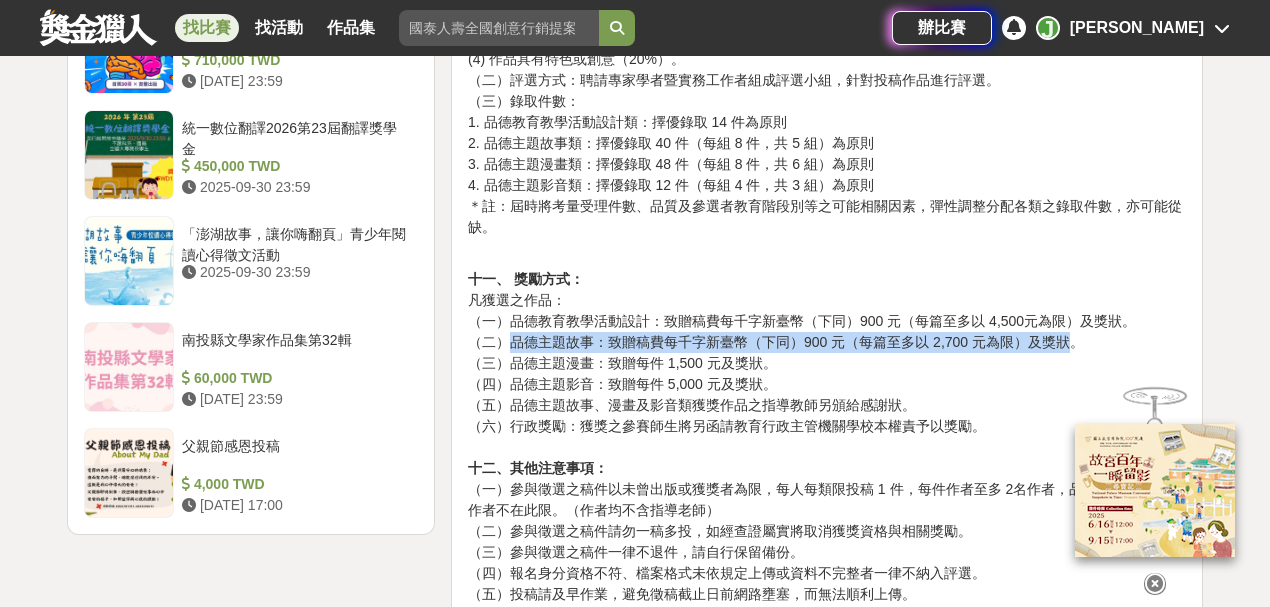 drag, startPoint x: 512, startPoint y: 378, endPoint x: 1067, endPoint y: 378, distance: 555 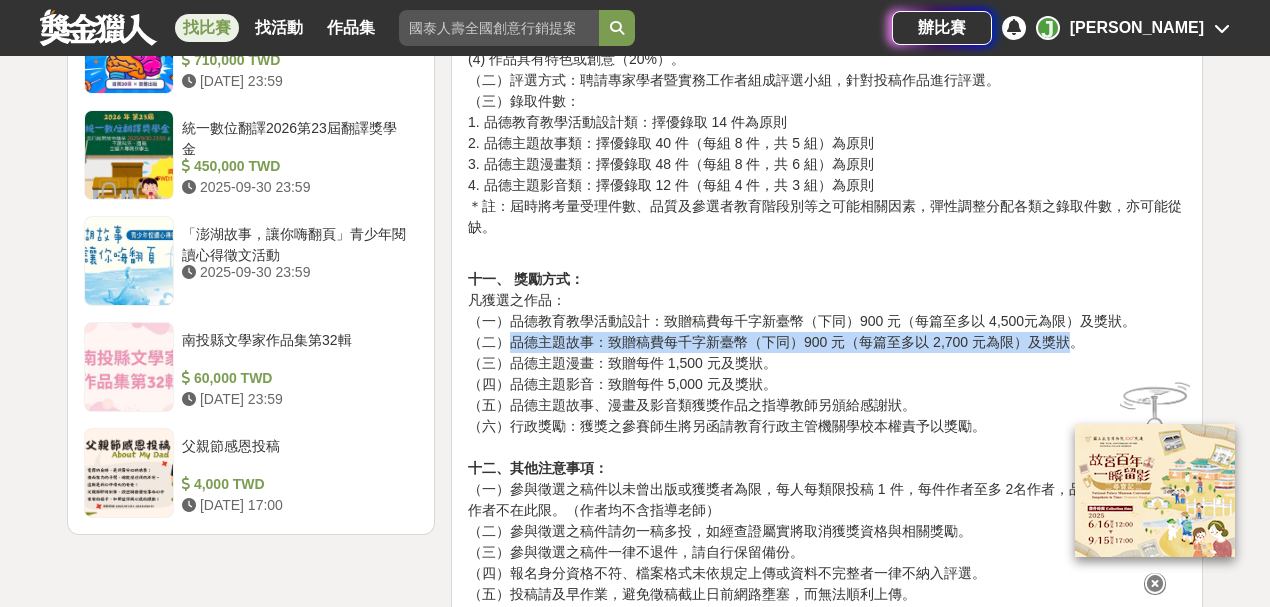 click on "十一、 獎勵方式： 凡獲選之作品： （一）品德教育教學活動設計：致贈稿費每千字新臺幣（下同）900 元（每篇至多以 4,500元為限）及獎狀。 （二）品德主題故事：致贈稿費每千字新臺幣（下同）900 元（每篇至多以 2,700 元為限）及獎狀。 （三）品德主題漫畫：致贈每件 1,500 元及獎狀。 （四）品德主題影音：致贈每件 5,000 元及獎狀。 （五）品德主題故事、漫畫及影音類獲獎作品之指導教師另頒給感謝狀。 （六）行政獎勵：獲獎之參賽師生將另函請教育行政主管機關學校本權責予以獎勵。 十二、其他注意事項： （一）參與徵選之稿件以未曾出版或獲獎者為限，每人每類限投稿 1 件，每件作者至多 2名作者，品德主題影音類之作者不在此限。（作者均不含指導老師） （二）參與徵選之稿件請勿一稿多投，如經查證屬實將取消獲獎資格與相關獎勵。" at bounding box center (827, 636) 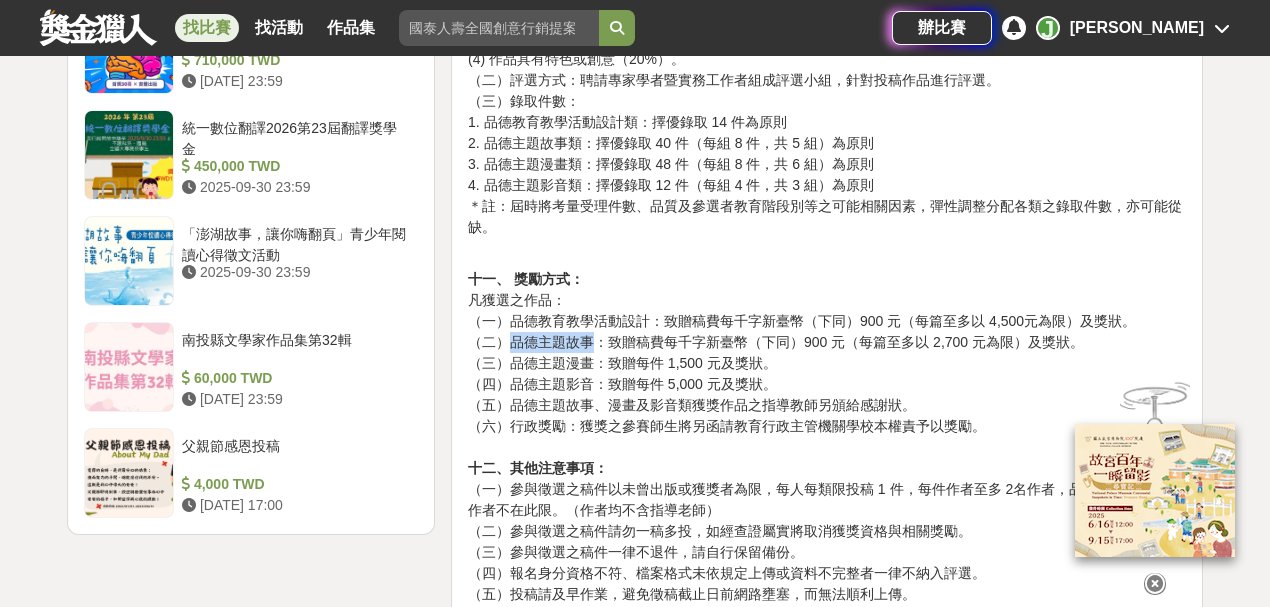 drag, startPoint x: 512, startPoint y: 381, endPoint x: 587, endPoint y: 382, distance: 75.00667 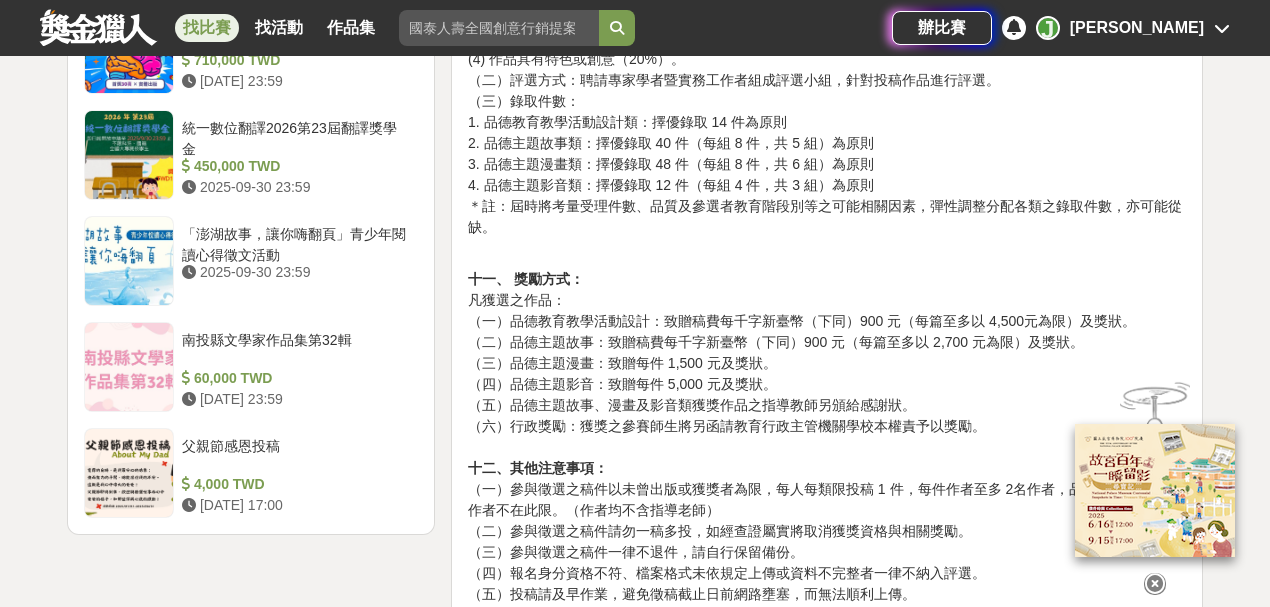 click on "十一、 獎勵方式： 凡獲選之作品： （一）品德教育教學活動設計：致贈稿費每千字新臺幣（下同）900 元（每篇至多以 4,500元為限）及獎狀。 （二）品德主題故事：致贈稿費每千字新臺幣（下同）900 元（每篇至多以 2,700 元為限）及獎狀。 （三）品德主題漫畫：致贈每件 1,500 元及獎狀。 （四）品德主題影音：致贈每件 5,000 元及獎狀。 （五）品德主題故事、漫畫及影音類獲獎作品之指導教師另頒給感謝狀。 （六）行政獎勵：獲獎之參賽師生將另函請教育行政主管機關學校本權責予以獎勵。 十二、其他注意事項： （一）參與徵選之稿件以未曾出版或獲獎者為限，每人每類限投稿 1 件，每件作者至多 2名作者，品德主題影音類之作者不在此限。（作者均不含指導老師） （二）參與徵選之稿件請勿一稿多投，如經查證屬實將取消獲獎資格與相關獎勵。" at bounding box center [827, 636] 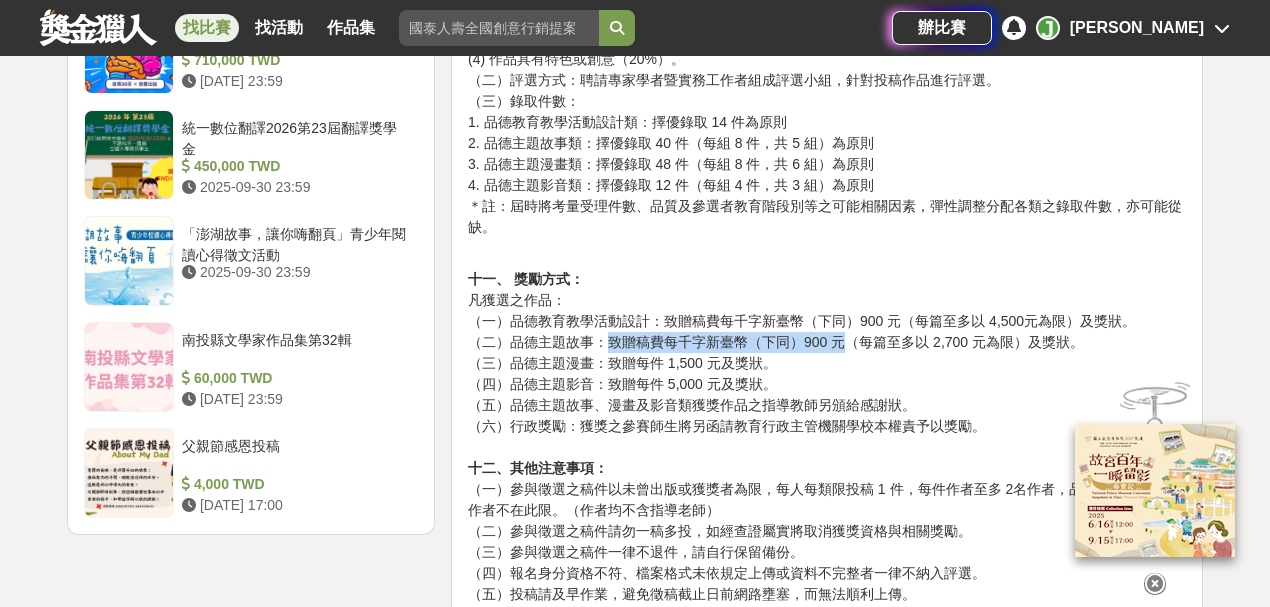 drag, startPoint x: 612, startPoint y: 386, endPoint x: 837, endPoint y: 386, distance: 225 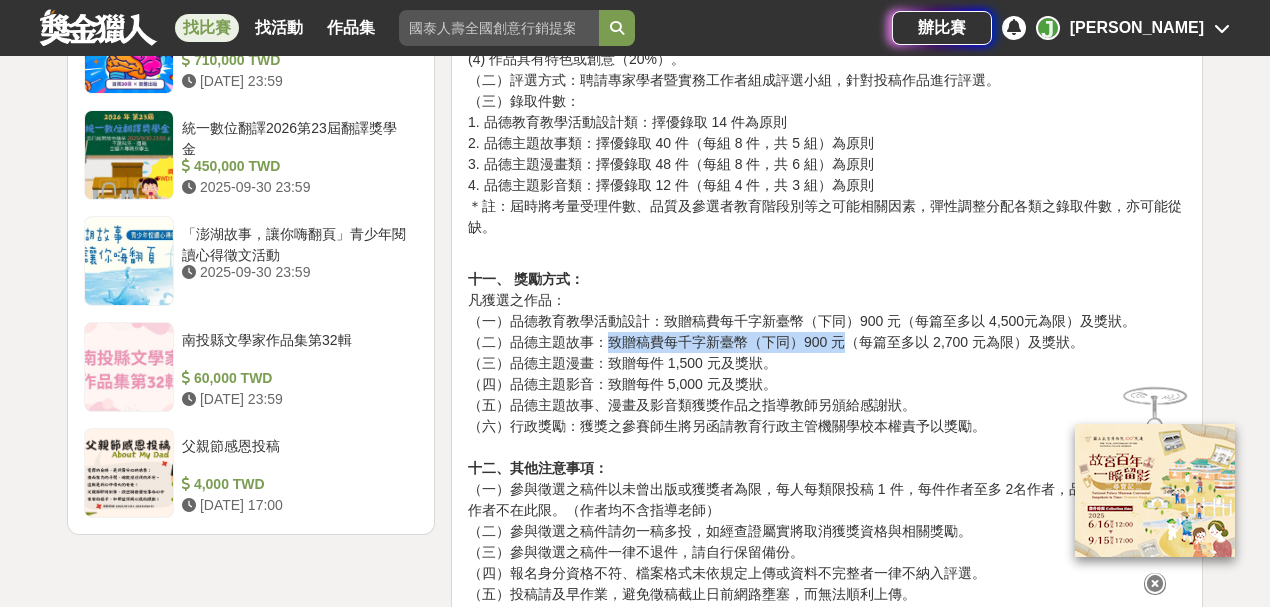 click on "十一、 獎勵方式： 凡獲選之作品： （一）品德教育教學活動設計：致贈稿費每千字新臺幣（下同）900 元（每篇至多以 4,500元為限）及獎狀。 （二）品德主題故事：致贈稿費每千字新臺幣（下同）900 元（每篇至多以 2,700 元為限）及獎狀。 （三）品德主題漫畫：致贈每件 1,500 元及獎狀。 （四）品德主題影音：致贈每件 5,000 元及獎狀。 （五）品德主題故事、漫畫及影音類獲獎作品之指導教師另頒給感謝狀。 （六）行政獎勵：獲獎之參賽師生將另函請教育行政主管機關學校本權責予以獎勵。 十二、其他注意事項： （一）參與徵選之稿件以未曾出版或獲獎者為限，每人每類限投稿 1 件，每件作者至多 2名作者，品德主題影音類之作者不在此限。（作者均不含指導老師） （二）參與徵選之稿件請勿一稿多投，如經查證屬實將取消獲獎資格與相關獎勵。" at bounding box center [827, 636] 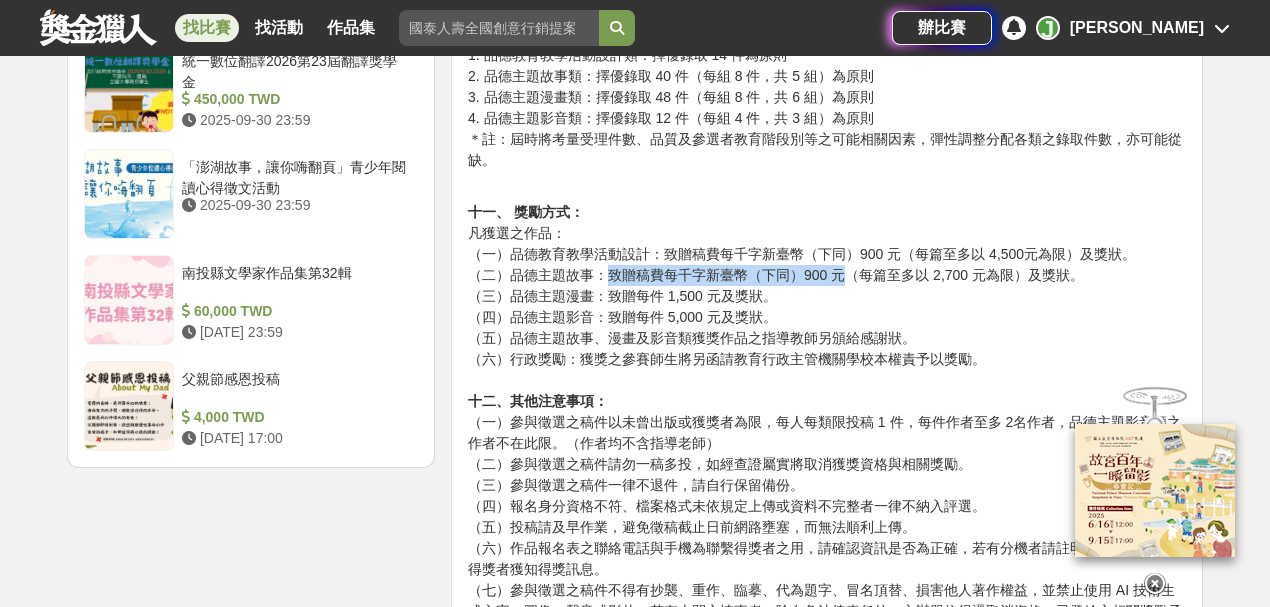 scroll, scrollTop: 2533, scrollLeft: 0, axis: vertical 